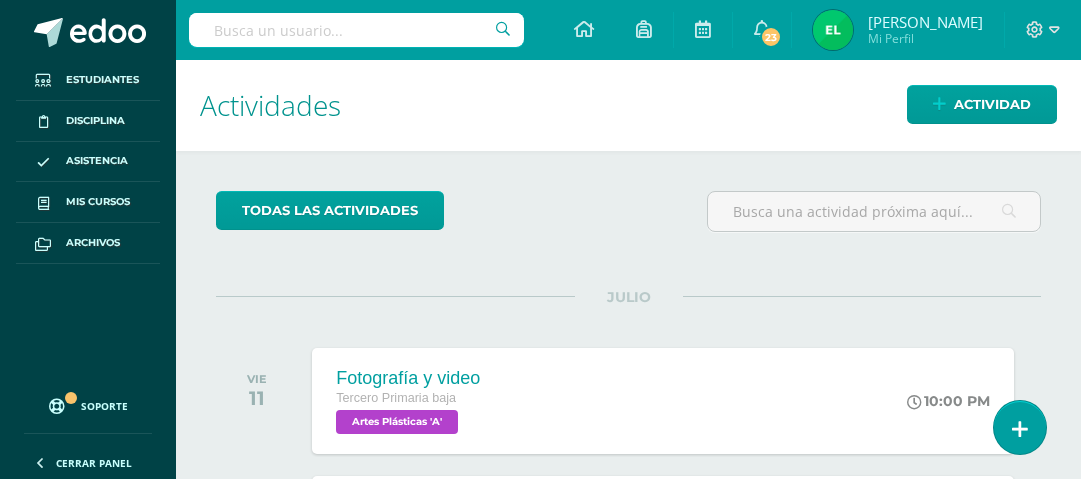 scroll, scrollTop: 0, scrollLeft: 0, axis: both 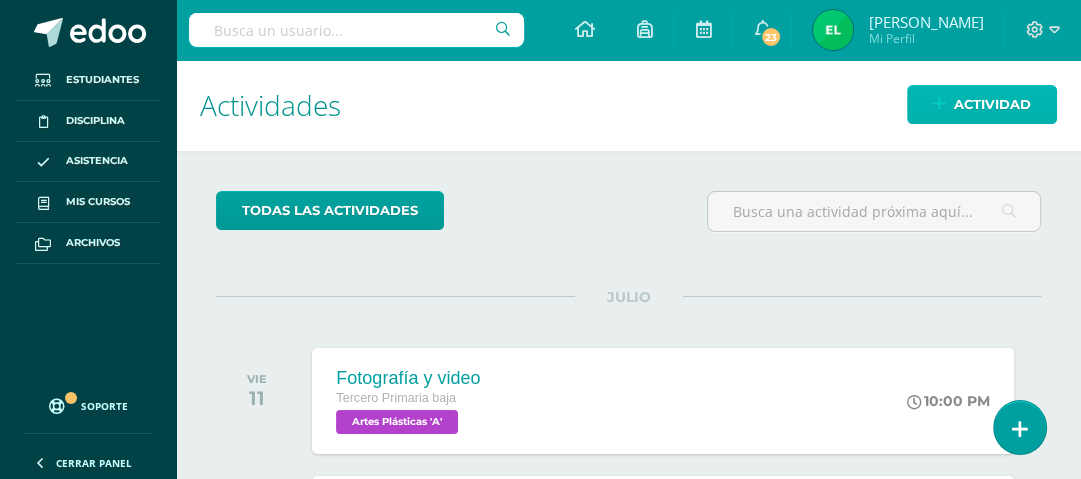 click on "Actividad" at bounding box center (992, 104) 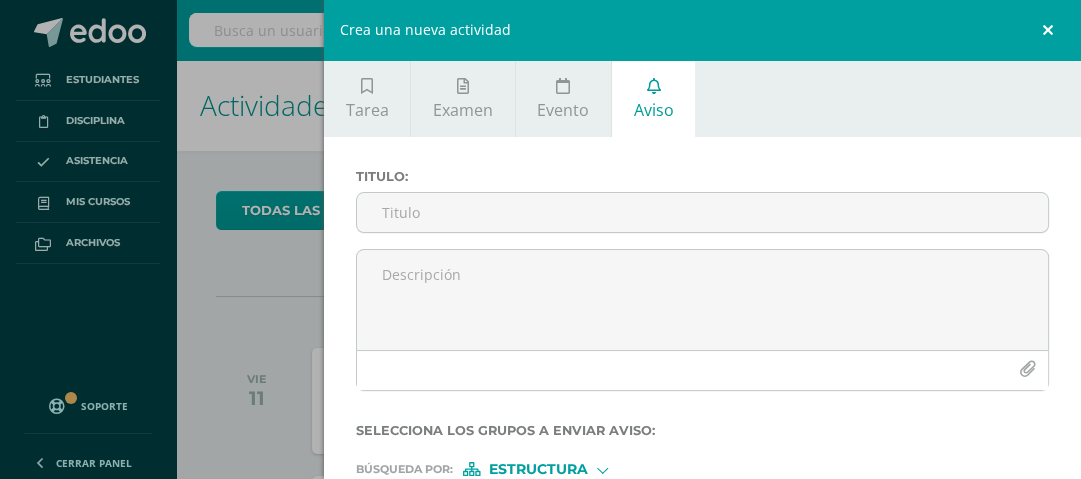 click at bounding box center [1051, 30] 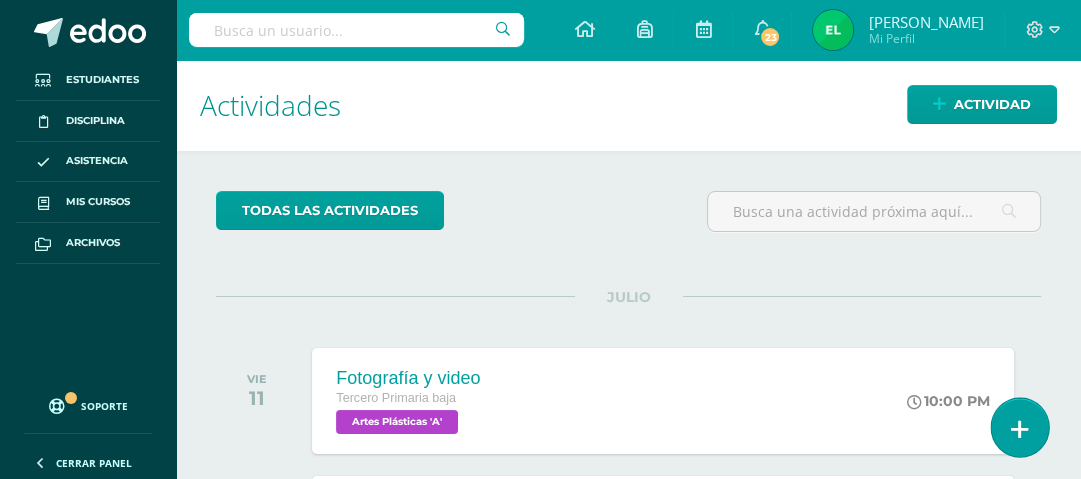 click at bounding box center (1020, 429) 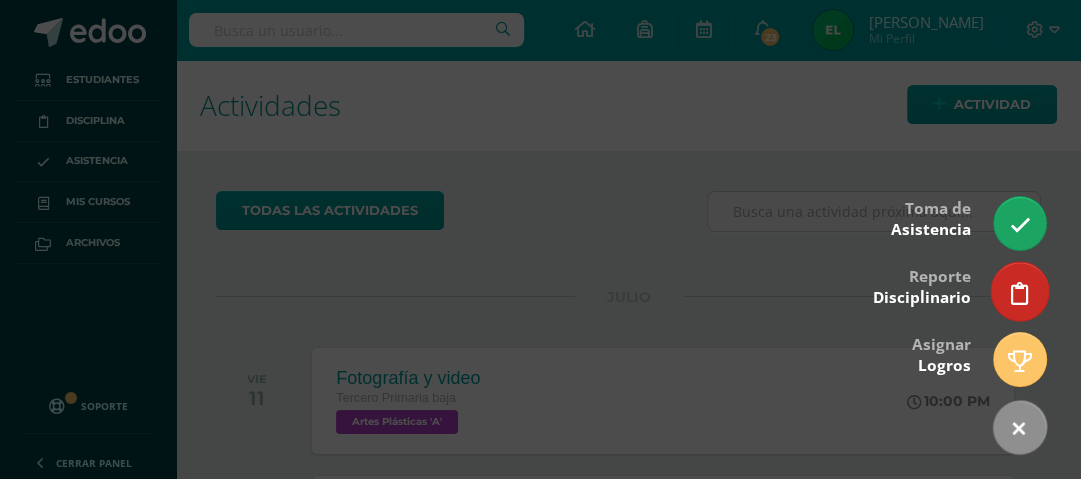 click at bounding box center (1020, 293) 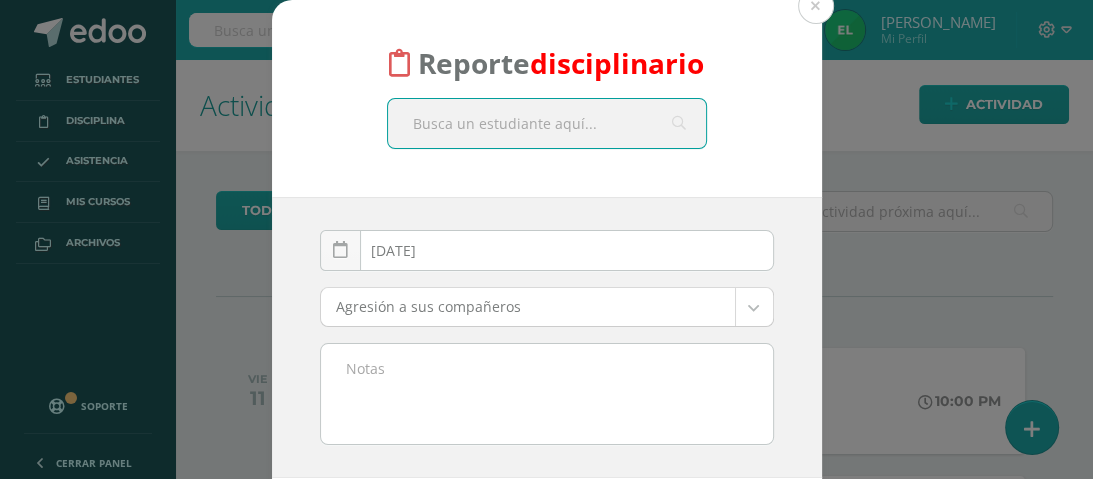click on "Reporte  disciplinario" at bounding box center [547, 98] 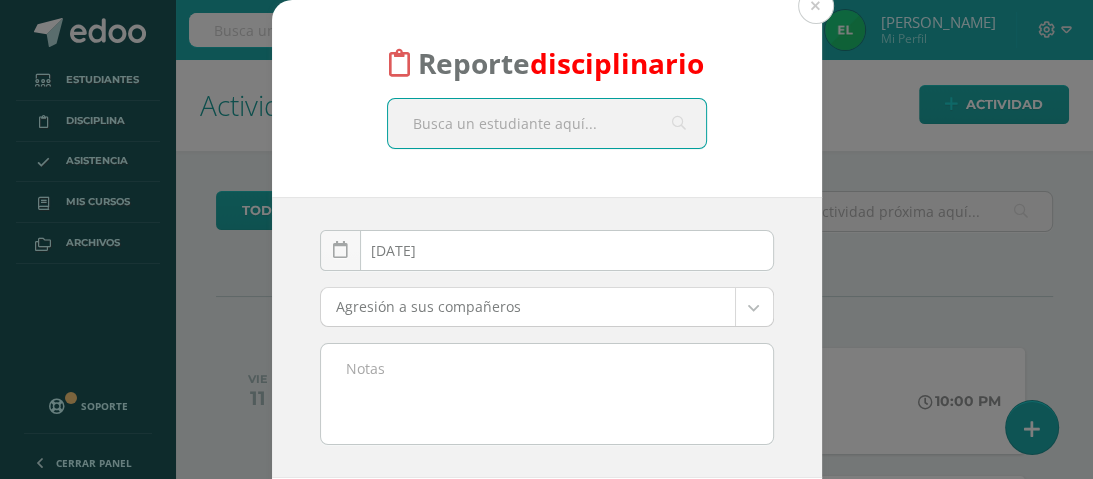 click at bounding box center [547, 123] 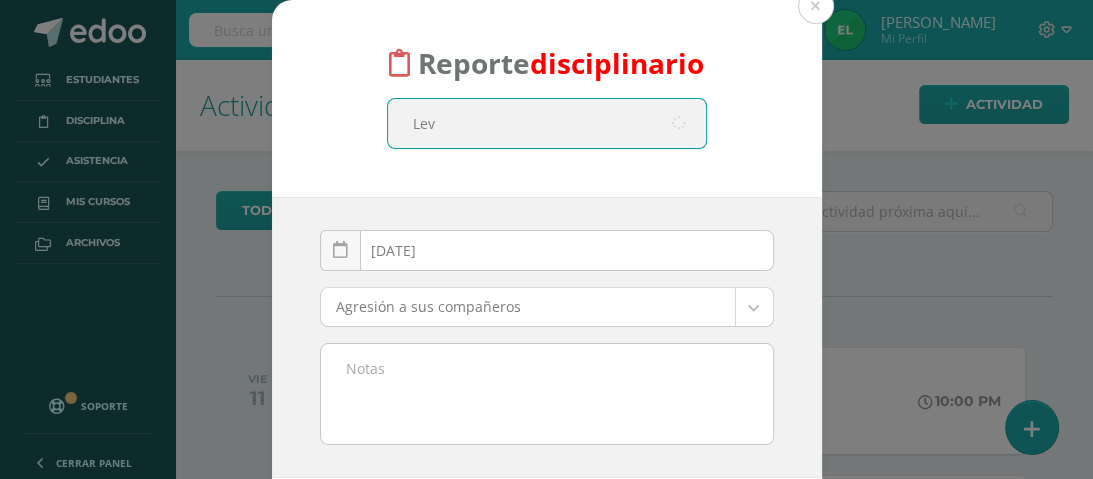 type on "Levi" 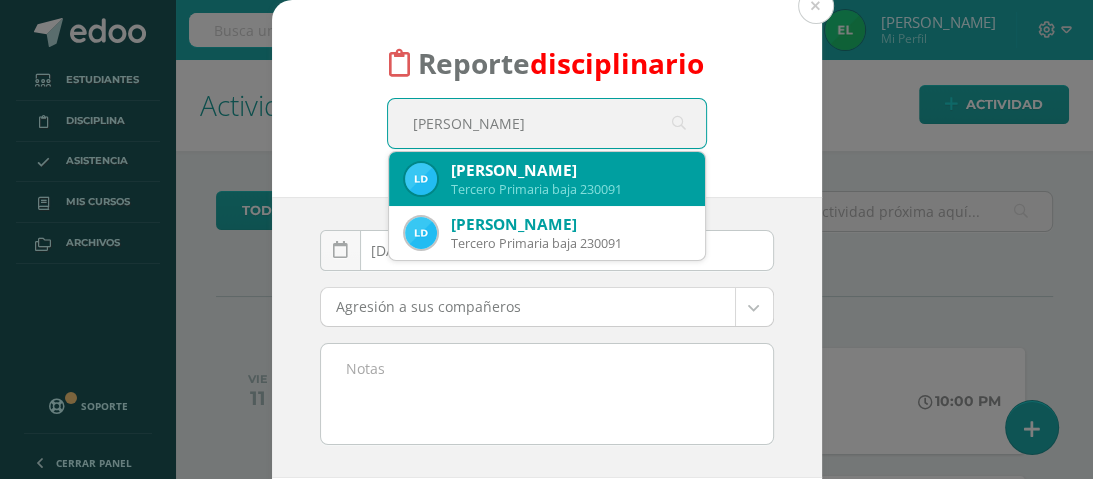 click on "Leví Gabriel Díaz Solares" at bounding box center [570, 170] 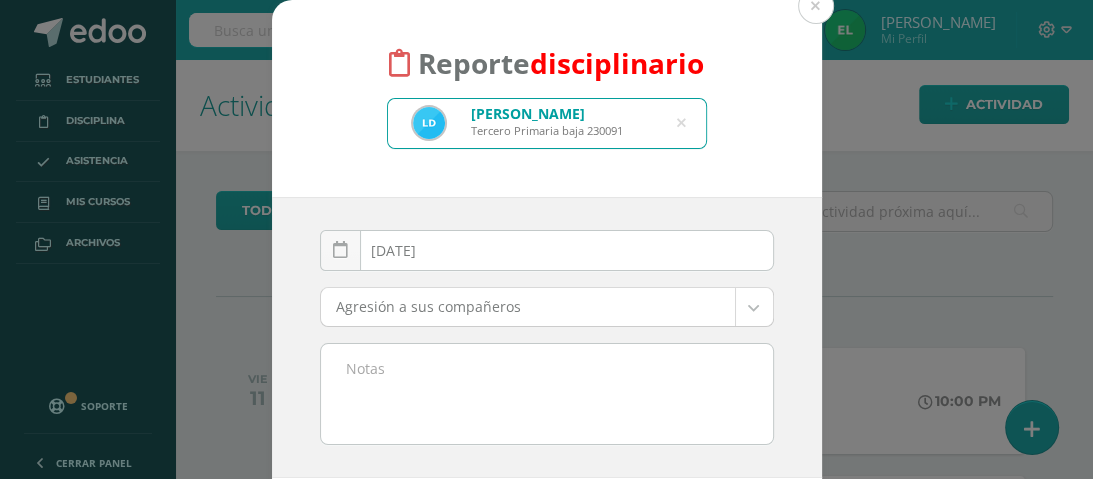 click on "Reporte  disciplinario Leví Gabriel Díaz Solares Tercero Primaria baja 230091 Levi 2025-07-10 July, 2025 Mo Tu We Th Fr Sa Su 30 1 2 3 4 5 6 7 8 9 10 11 12 13 14 15 16 17 18 19 20 21 22 23 24 25 26 27 28 29 30 31 1 2 3 4 5 6 7 8 9 10 false Clear date     Agresión a sus compañeros                             Agresión a sus compañeros Cabello teñido Come dentro de la clase Come dentro del bus Comportamiento inadecuado   Comportamiento inadecuado dentro del bus Corte de cabello inadecuado Destruye el mobiliario Falsificación de firma Falta de control de "Ficha de Lectura" Falta de dedicación en su trabajo Falta de respeto Faltas graves mencionadas en el Reglamento del Colegio Impuntualidad Interrumpe constantemente No cumple con sus materiales No entregó tareas No presenta agenda No se presentó a clases Otros Otros Promueve desorden Se encontraba fuera del salón de clase sin autorización Seguimiento de instrucciones Se para constantemente en el bus Tarea copiada Tarea Incompleta Uso de maquillaje" at bounding box center [546, 239] 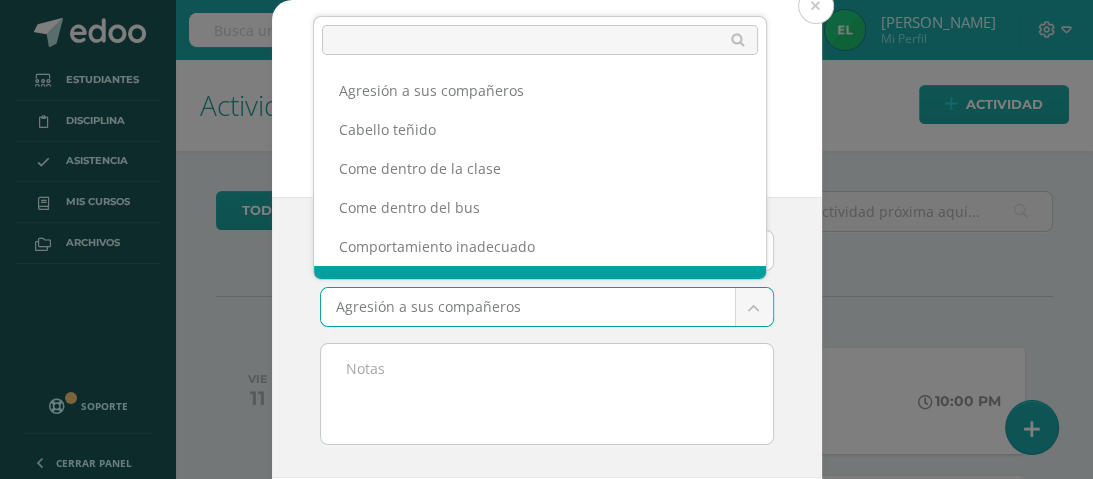 scroll, scrollTop: 25, scrollLeft: 0, axis: vertical 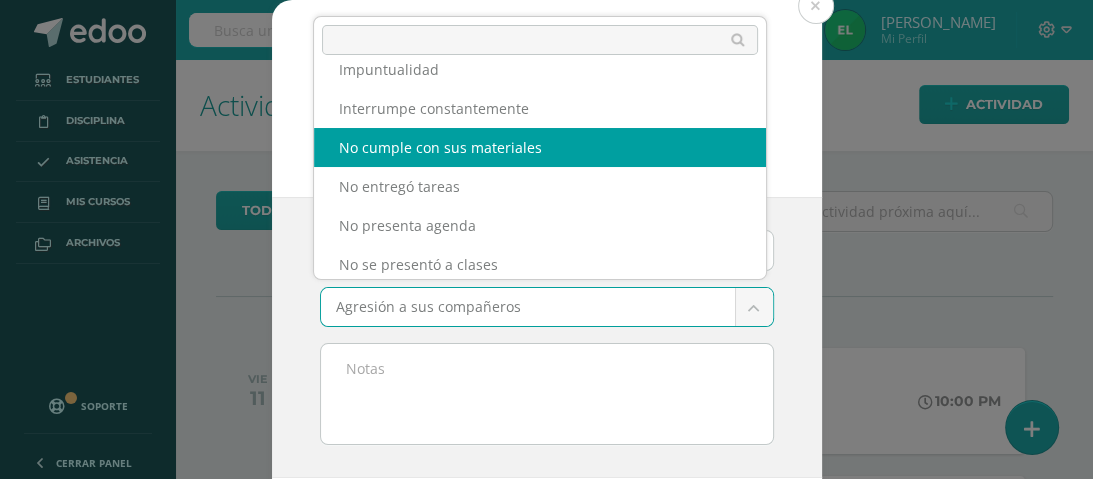 drag, startPoint x: 674, startPoint y: 168, endPoint x: 670, endPoint y: 145, distance: 23.345236 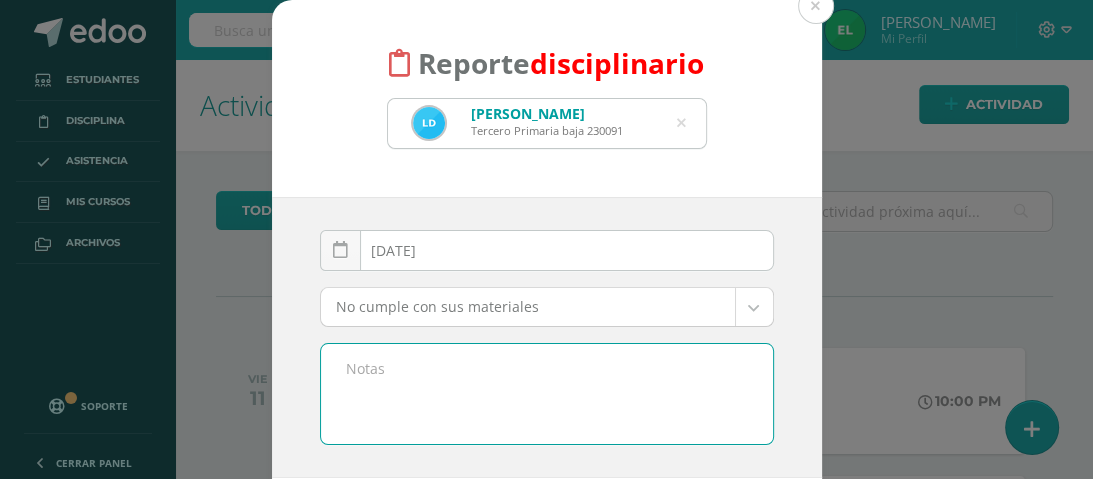 click at bounding box center (547, 394) 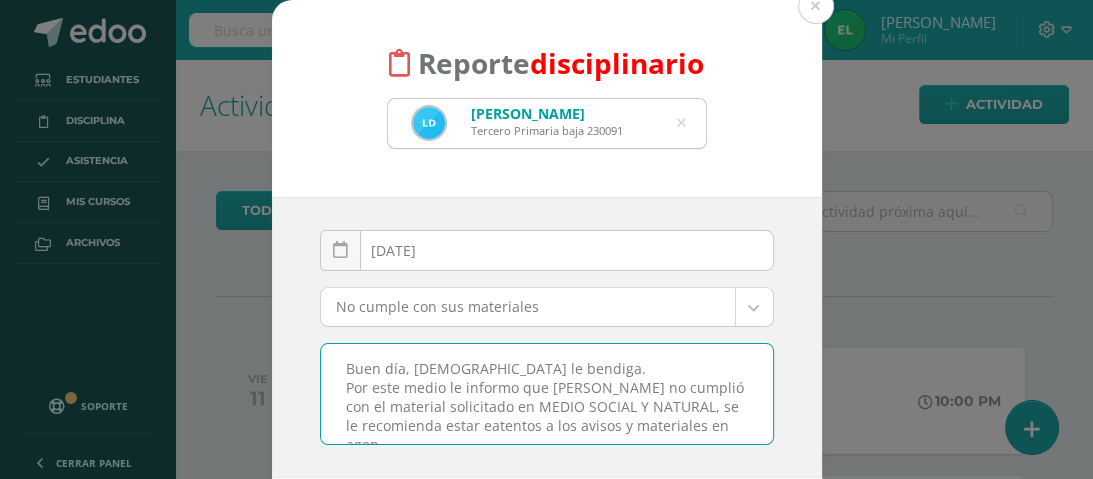 scroll, scrollTop: 11, scrollLeft: 0, axis: vertical 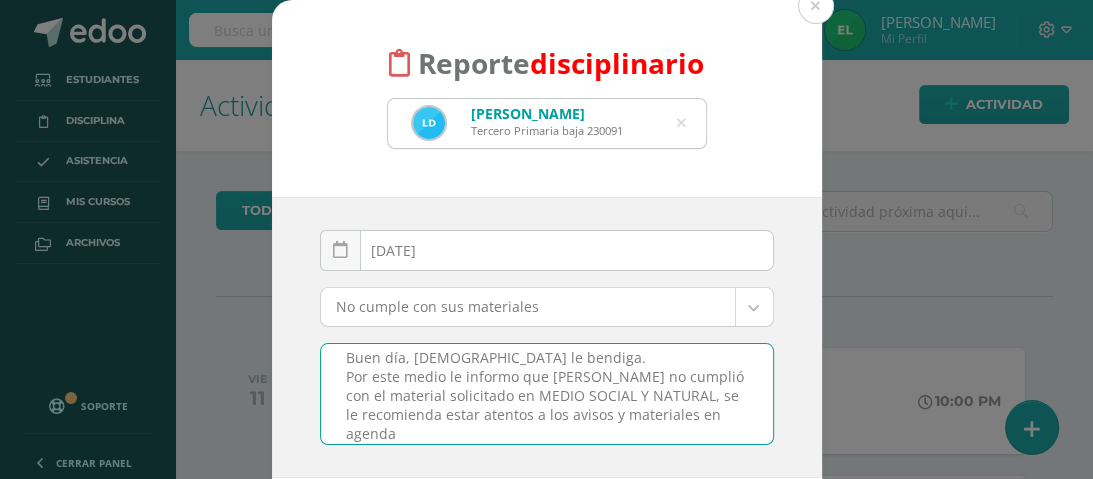 click on "Buen día, Dios le bendiga.
Por este medio le informo que Leví no cumplió con el material solicitado en MEDIO SOCIAL Y NATURAL, se le recomienda estar atentos a los avisos y materiales en agenda" at bounding box center (547, 394) 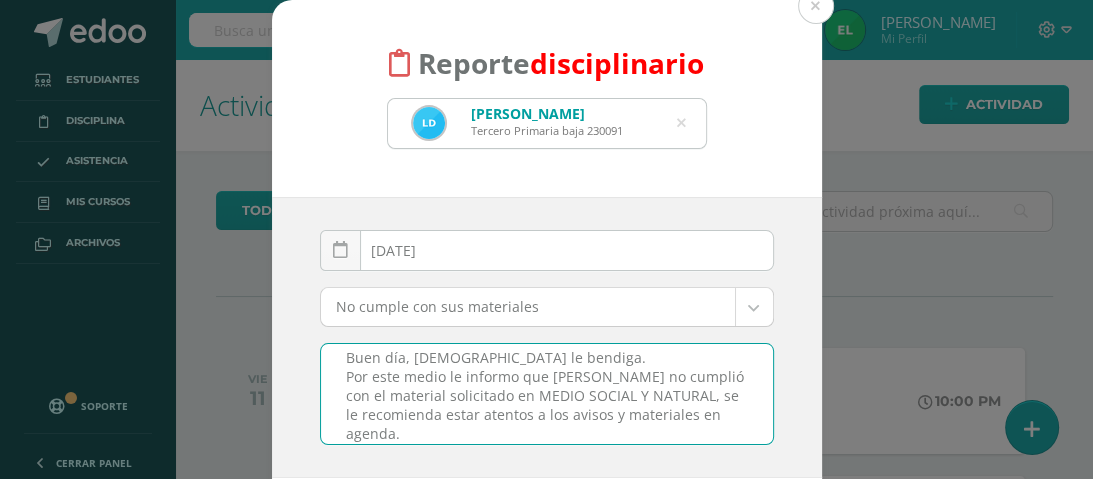 click on "Buen día, Dios le bendiga.
Por este medio le informo que Leví no cumplió con el material solicitado en MEDIO SOCIAL Y NATURAL, se le recomienda estar atentos a los avisos y materiales en agenda." at bounding box center [547, 394] 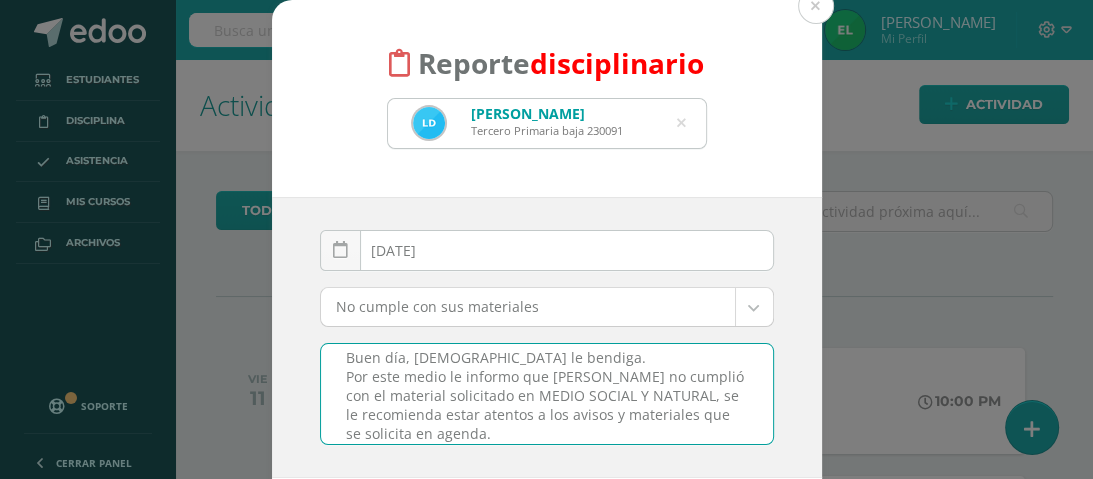 click on "Buen día, Dios le bendiga.
Por este medio le informo que Leví no cumplió con el material solicitado en MEDIO SOCIAL Y NATURAL, se le recomienda estar atentos a los avisos y materiales que se solicita en agenda." at bounding box center [547, 394] 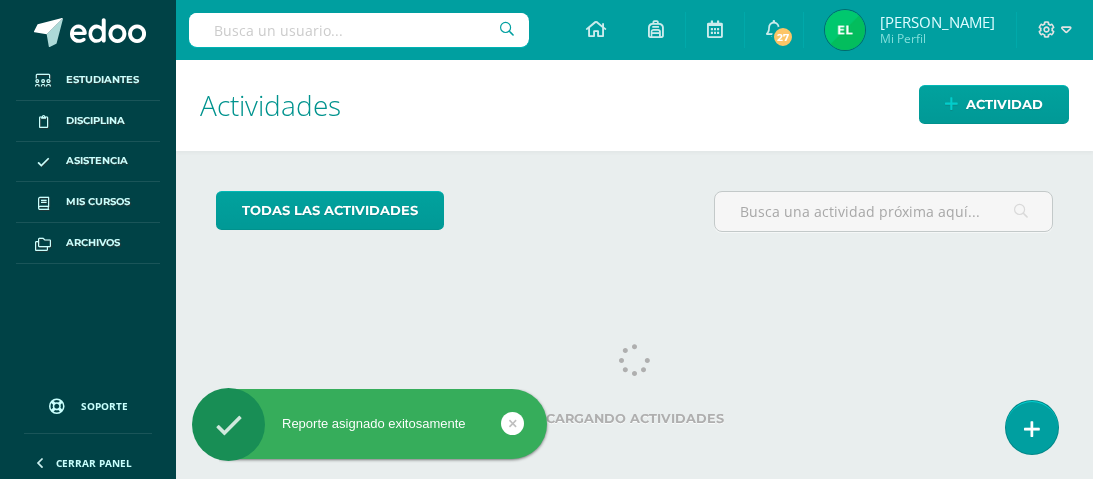 scroll, scrollTop: 0, scrollLeft: 0, axis: both 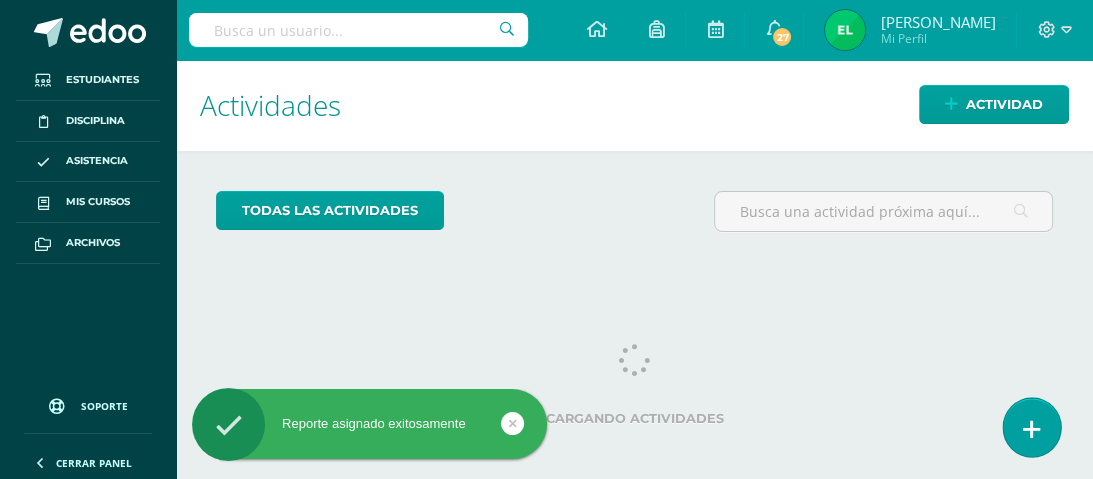 click at bounding box center [1032, 429] 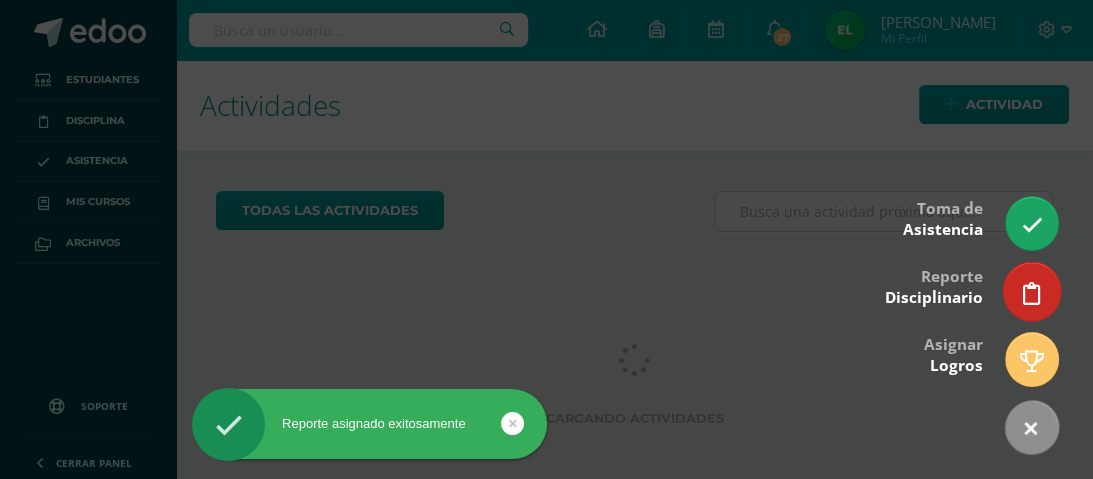 scroll, scrollTop: 0, scrollLeft: 0, axis: both 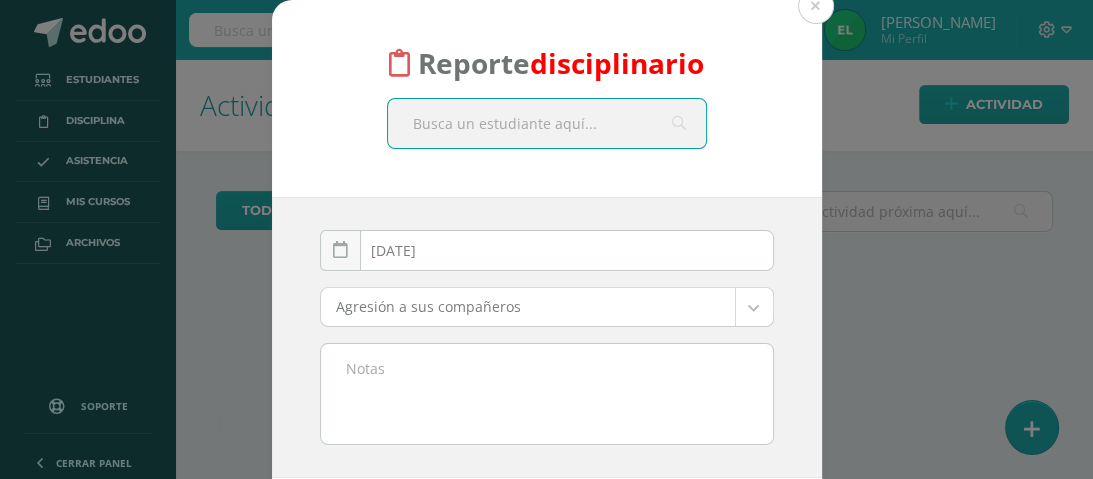 click at bounding box center (547, 123) 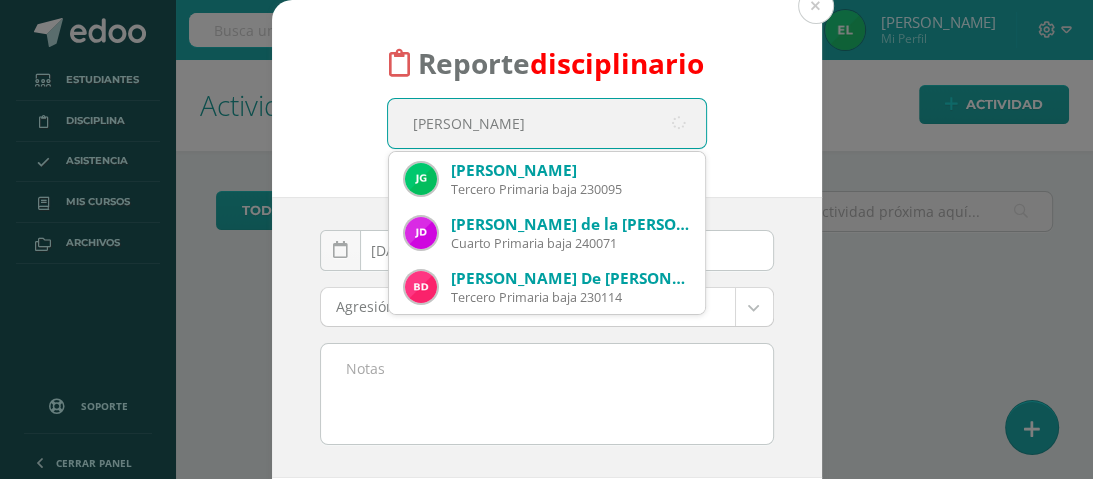 type on "José Daniel" 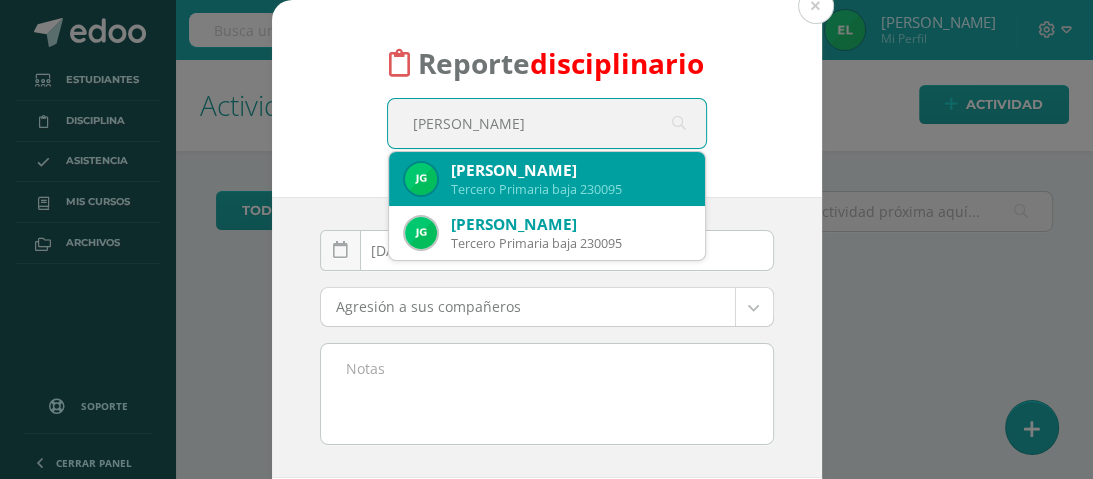click on "José Daniel Girón Monteros" at bounding box center (570, 170) 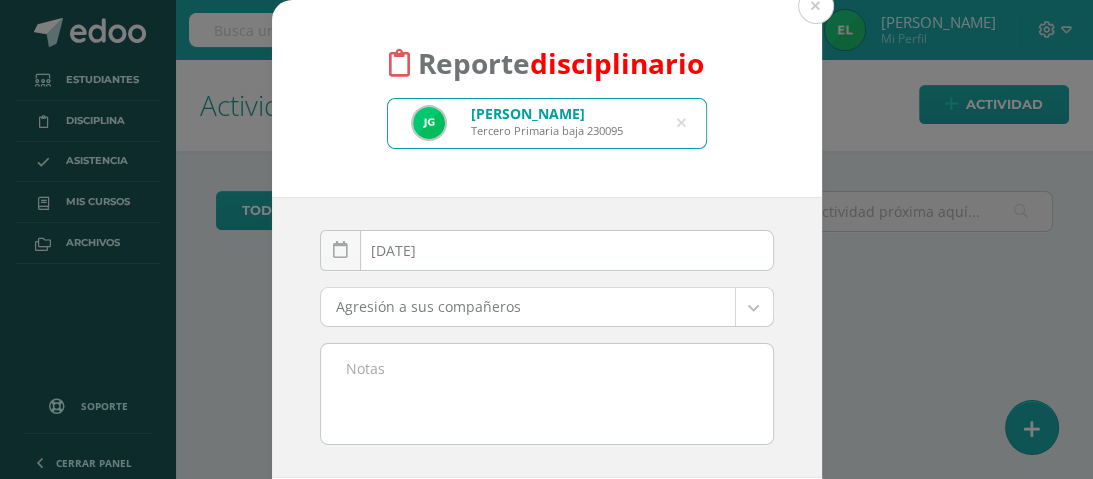click on "Reporte  disciplinario José Daniel Girón Monteros Tercero Primaria baja 230095 José Daniel 2025-07-10 July, 2025 Mo Tu We Th Fr Sa Su 30 1 2 3 4 5 6 7 8 9 10 11 12 13 14 15 16 17 18 19 20 21 22 23 24 25 26 27 28 29 30 31 1 2 3 4 5 6 7 8 9 10 false Clear date     Agresión a sus compañeros                             Agresión a sus compañeros Cabello teñido Come dentro de la clase Come dentro del bus Comportamiento inadecuado   Comportamiento inadecuado dentro del bus Corte de cabello inadecuado Destruye el mobiliario Falsificación de firma Falta de control de "Ficha de Lectura" Falta de dedicación en su trabajo Falta de respeto Faltas graves mencionadas en el Reglamento del Colegio Impuntualidad Interrumpe constantemente No cumple con sus materiales No entregó tareas No presenta agenda No se presentó a clases Otros Otros Promueve desorden Se encontraba fuera del salón de clase sin autorización Seguimiento de instrucciones Se para constantemente en el bus Tarea copiada Tarea Incompleta Cancelar" at bounding box center [546, 239] 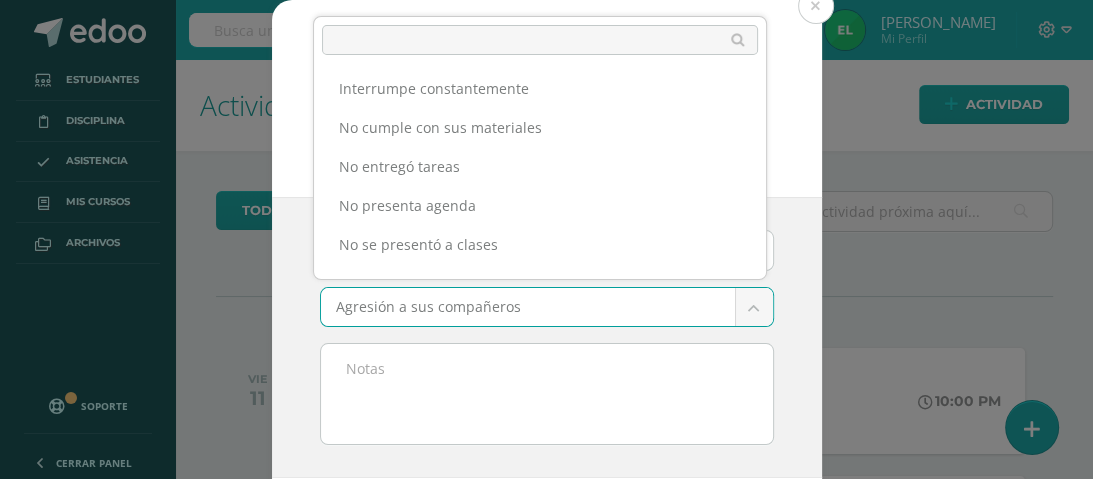 scroll, scrollTop: 554, scrollLeft: 0, axis: vertical 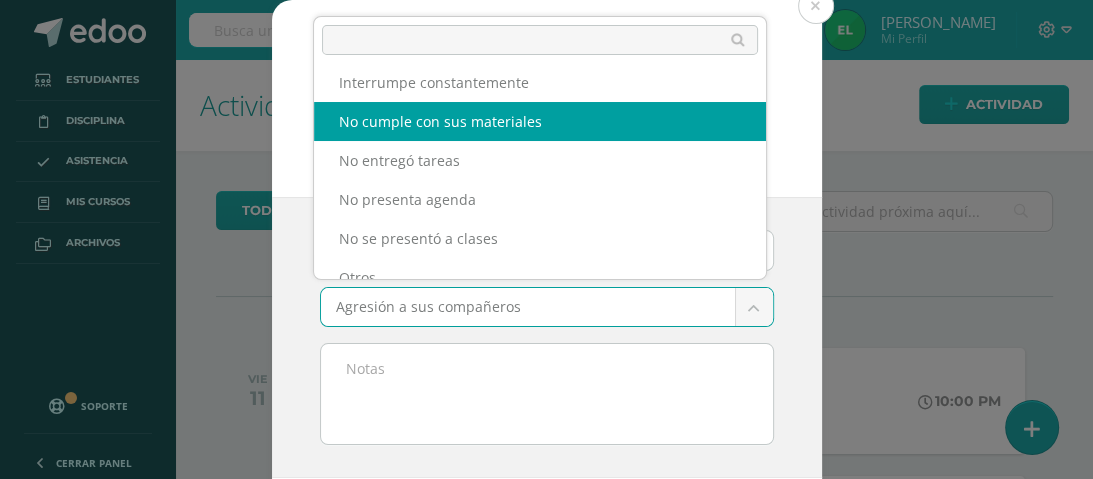 select on "4" 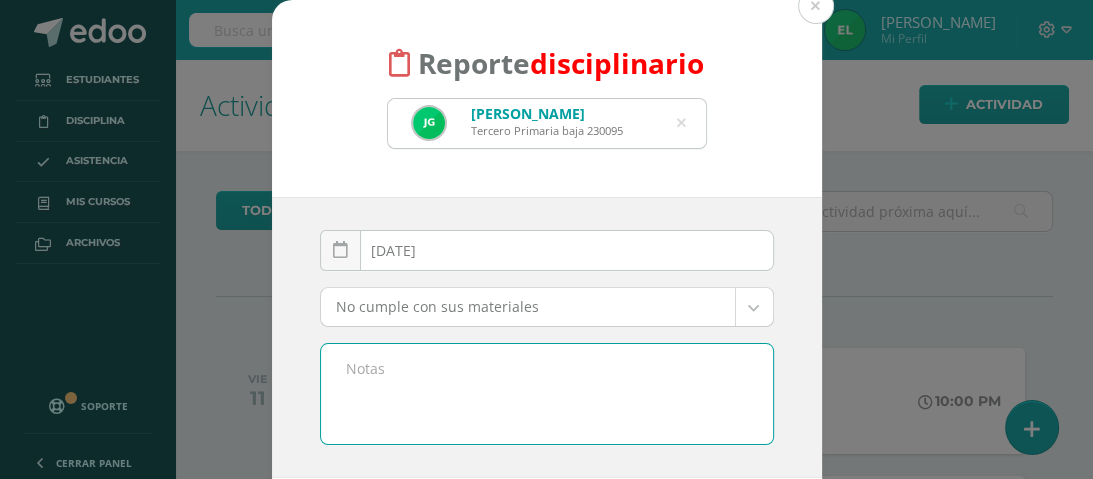 paste on "Buen día, [DEMOGRAPHIC_DATA] le bendiga.
Por este medio le informo que [PERSON_NAME] no cumplió con el material solicitado en MEDIO SOCIAL Y NATURAL, se le recomienda estar atentos a los avisos y materiales que se solicita en agenda.
Gracias por su apoyo y comprensión." 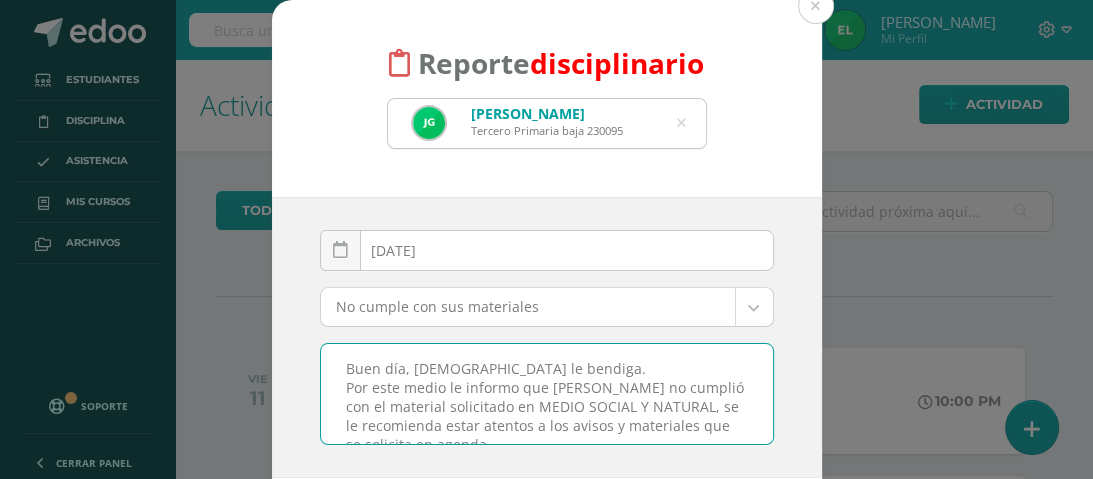 scroll, scrollTop: 30, scrollLeft: 0, axis: vertical 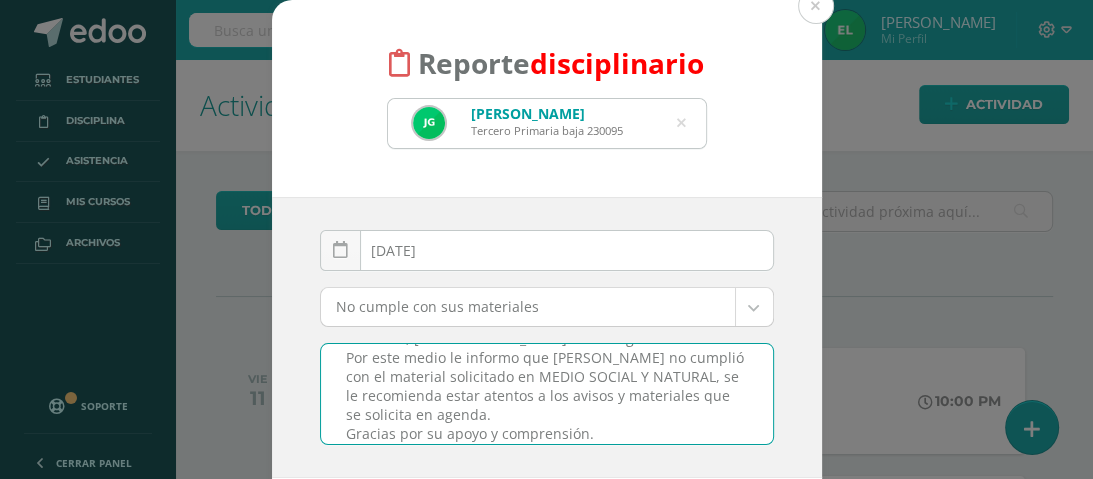 click on "Buen día, [DEMOGRAPHIC_DATA] le bendiga.
Por este medio le informo que [PERSON_NAME] no cumplió con el material solicitado en MEDIO SOCIAL Y NATURAL, se le recomienda estar atentos a los avisos y materiales que se solicita en agenda.
Gracias por su apoyo y comprensión." at bounding box center (547, 394) 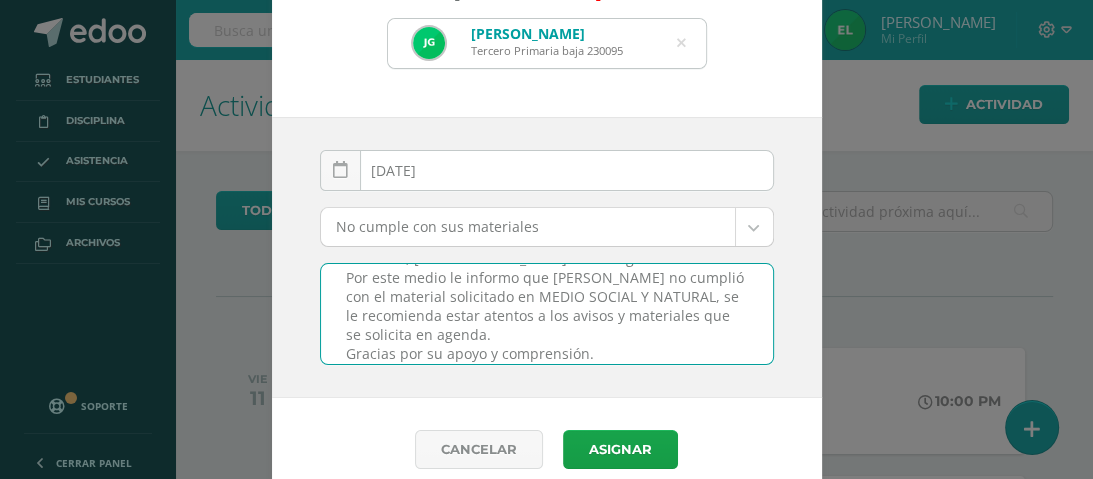scroll, scrollTop: 84, scrollLeft: 0, axis: vertical 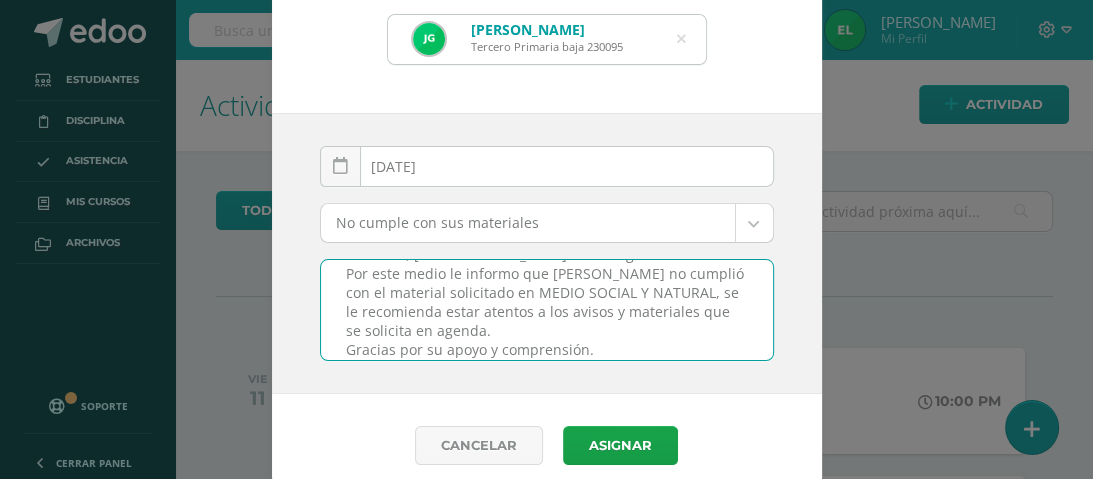 click on "Buen día, Dios le bendiga.
Por este medio le informo que José no cumplió con el material solicitado en MEDIO SOCIAL Y NATURAL, se le recomienda estar atentos a los avisos y materiales que se solicita en agenda.
Gracias por su apoyo y comprensión." at bounding box center (547, 310) 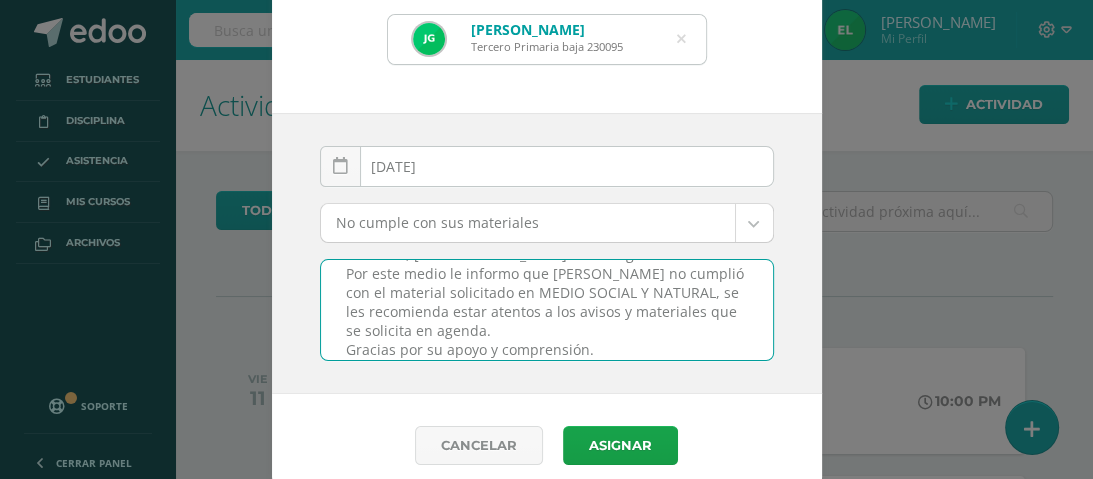 click on "Buen día, Dios le bendiga.
Por este medio le informo que José no cumplió con el material solicitado en MEDIO SOCIAL Y NATURAL, se les recomienda estar atentos a los avisos y materiales que se solicita en agenda.
Gracias por su apoyo y comprensión." at bounding box center [547, 310] 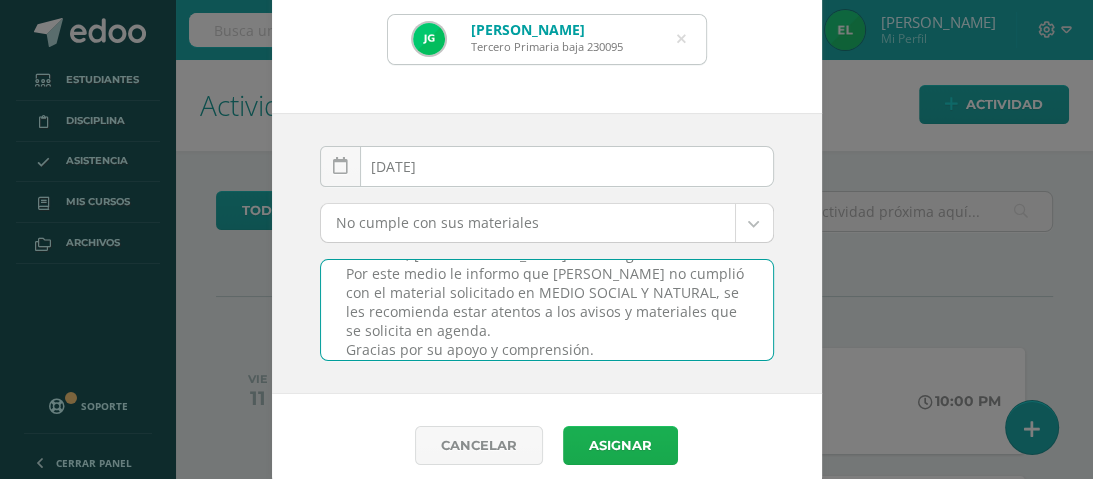 type on "Buen día, Dios le bendiga.
Por este medio le informo que José no cumplió con el material solicitado en MEDIO SOCIAL Y NATURAL, se les recomienda estar atentos a los avisos y materiales que se solicita en agenda.
Gracias por su apoyo y comprensión." 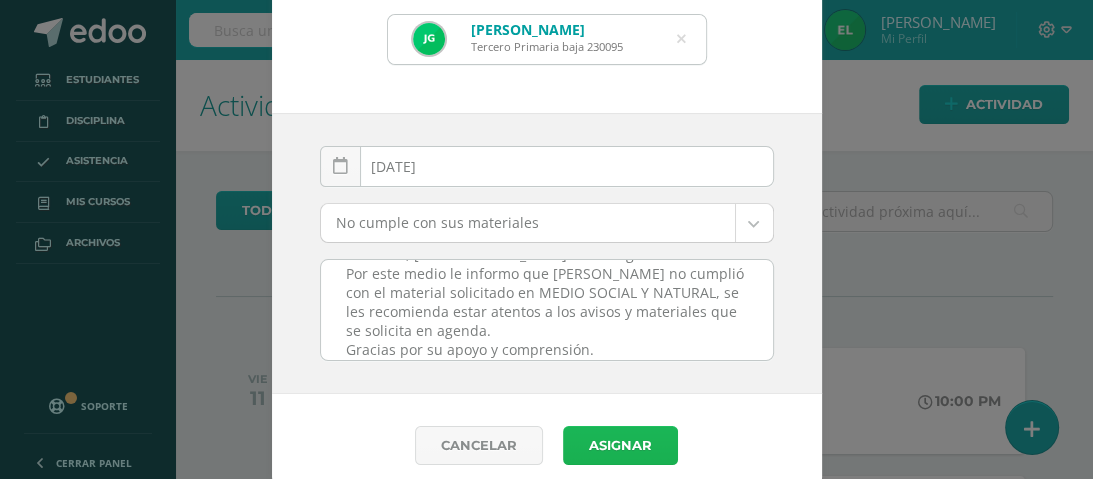 click on "Asignar" at bounding box center (620, 445) 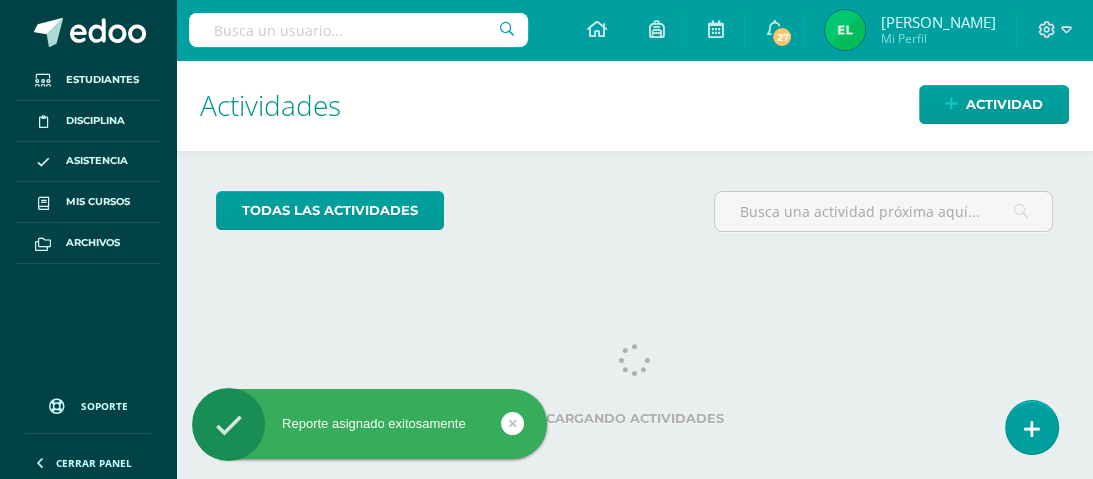 scroll, scrollTop: 0, scrollLeft: 0, axis: both 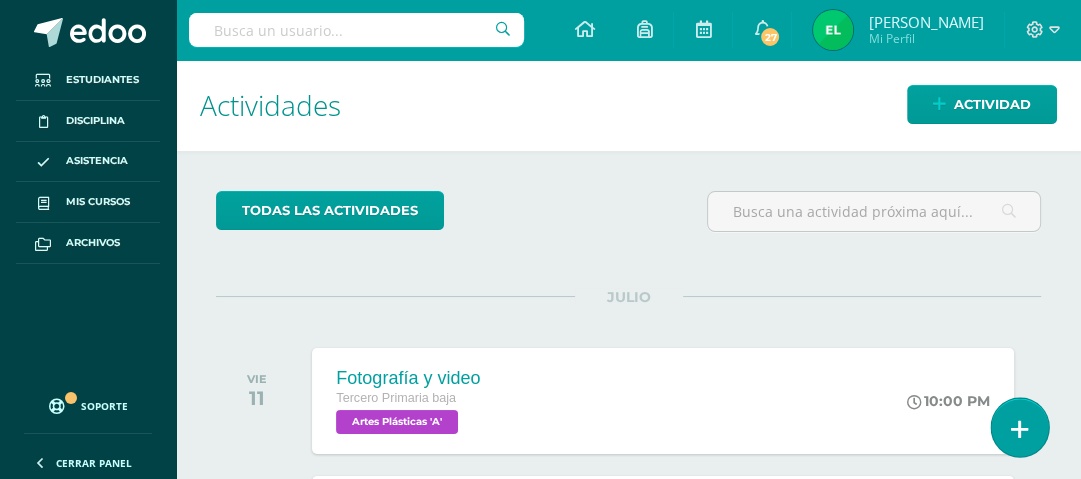 click at bounding box center (1019, 427) 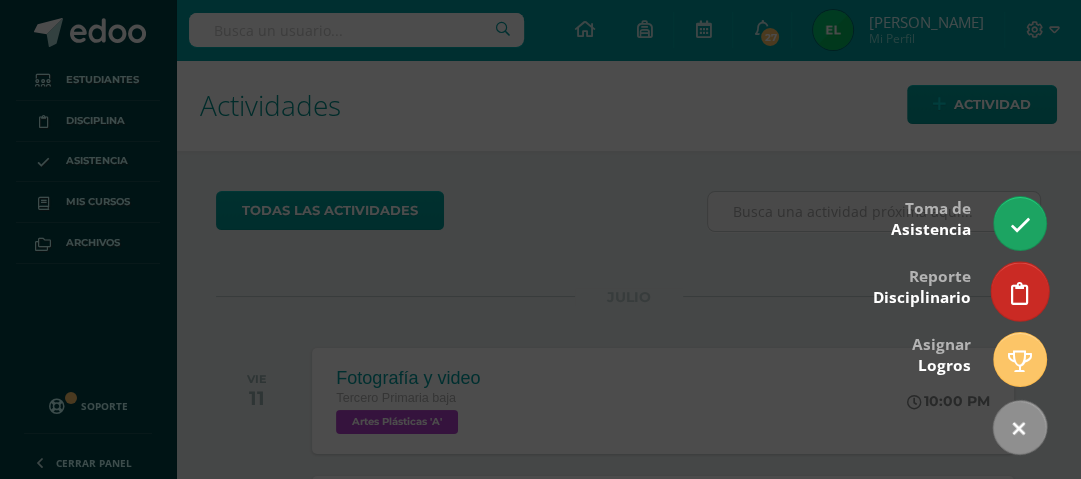 click at bounding box center [1020, 293] 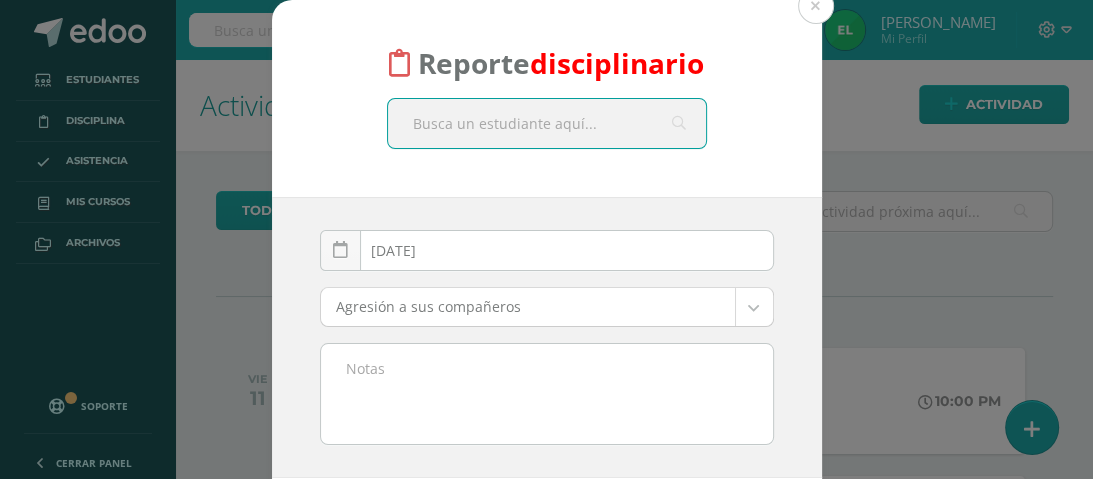 click at bounding box center (547, 123) 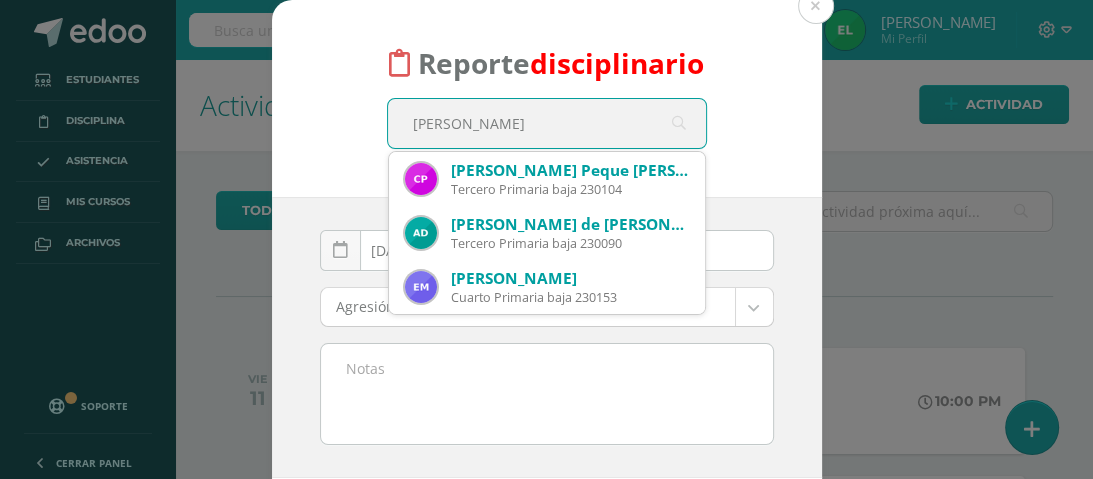 type on "Ariel Sza" 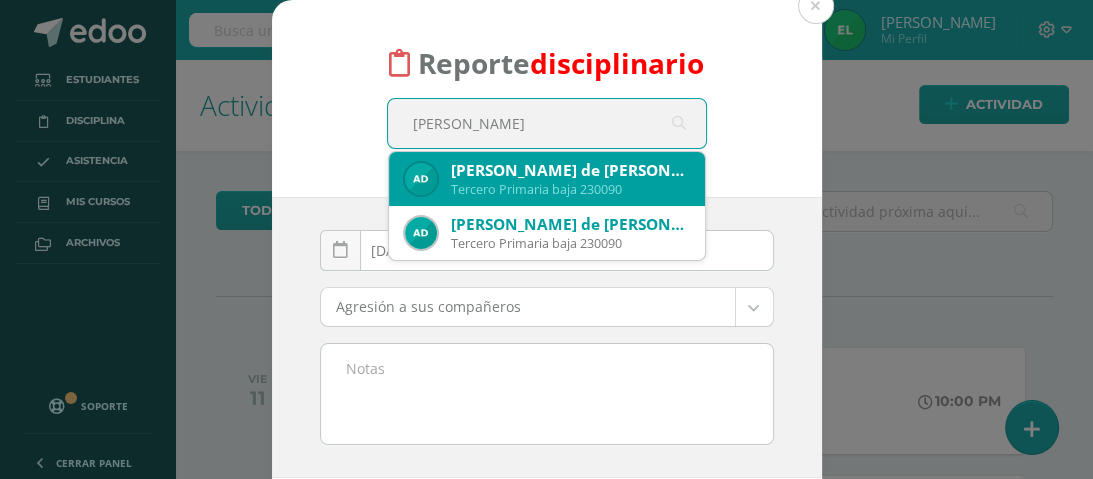 click on "Ariel Andree de León Szarata" at bounding box center [570, 170] 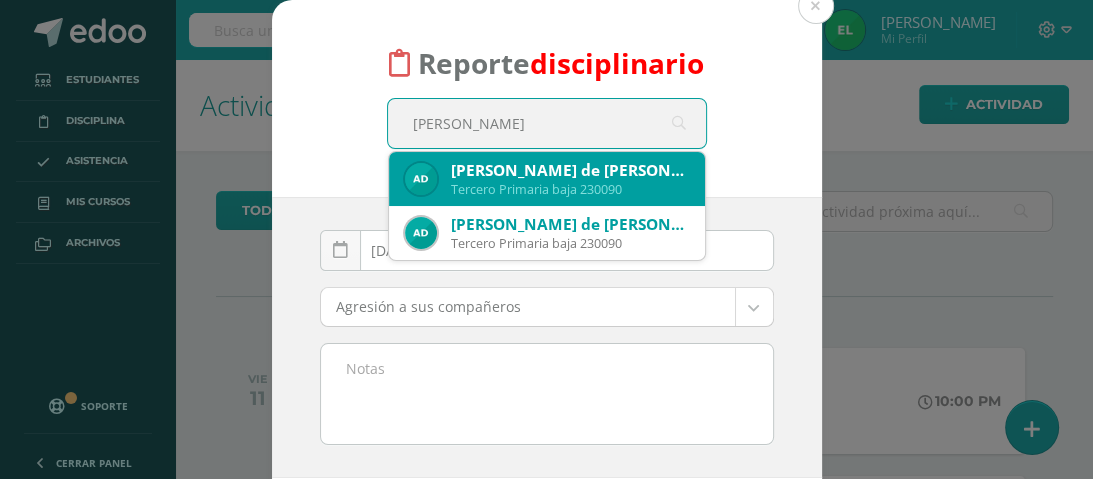 type 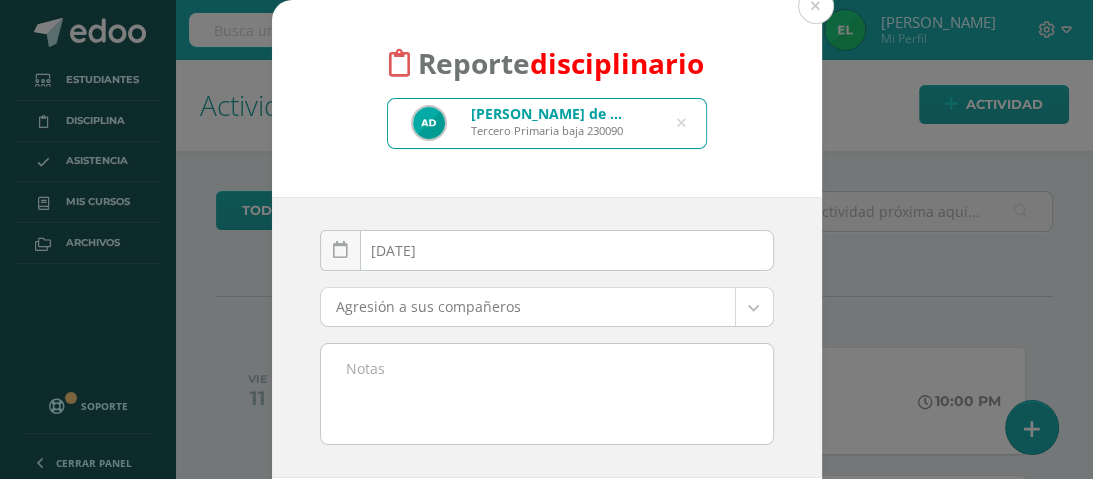 click on "Reporte  disciplinario Ariel Andree de León Szarata Tercero Primaria baja 230090 Ariel Sza 2025-07-10 July, 2025 Mo Tu We Th Fr Sa Su 30 1 2 3 4 5 6 7 8 9 10 11 12 13 14 15 16 17 18 19 20 21 22 23 24 25 26 27 28 29 30 31 1 2 3 4 5 6 7 8 9 10 false Clear date     Agresión a sus compañeros                             Agresión a sus compañeros Cabello teñido Come dentro de la clase Come dentro del bus Comportamiento inadecuado   Comportamiento inadecuado dentro del bus Corte de cabello inadecuado Destruye el mobiliario Falsificación de firma Falta de control de "Ficha de Lectura" Falta de dedicación en su trabajo Falta de respeto Faltas graves mencionadas en el Reglamento del Colegio Impuntualidad Interrumpe constantemente No cumple con sus materiales No entregó tareas No presenta agenda No se presentó a clases Otros Otros Promueve desorden Se encontraba fuera del salón de clase sin autorización Seguimiento de instrucciones Se para constantemente en el bus Tarea copiada Tarea Incompleta Cancelar" at bounding box center [546, 239] 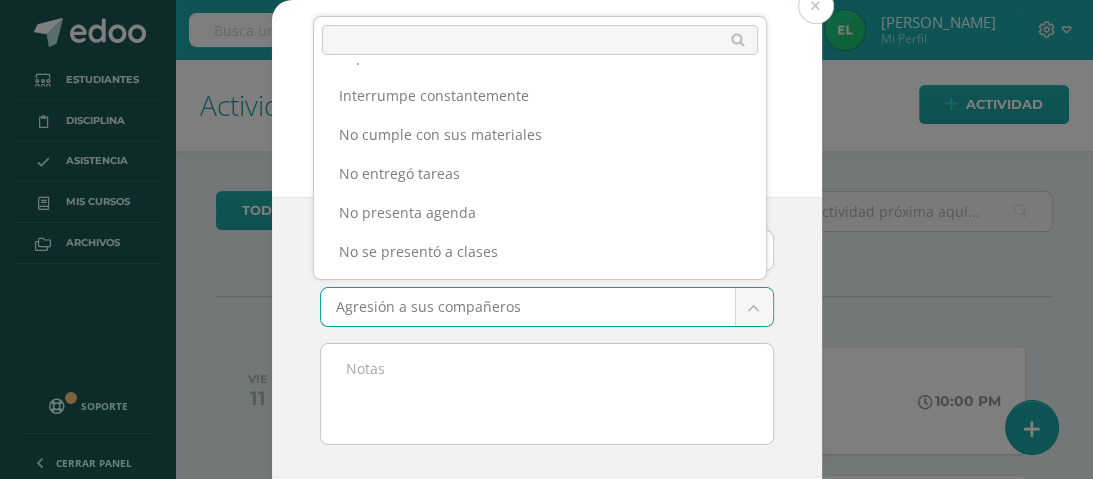 scroll, scrollTop: 528, scrollLeft: 0, axis: vertical 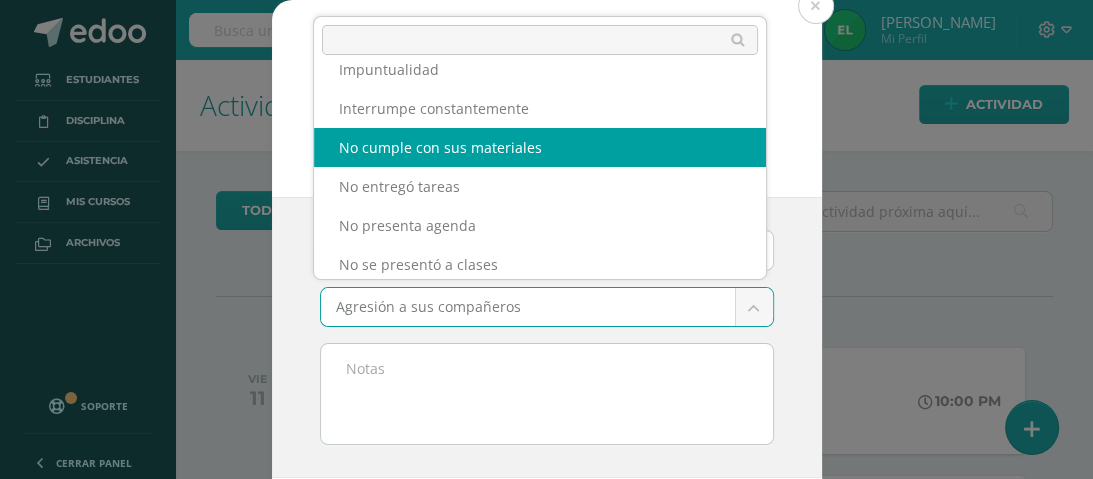 select on "4" 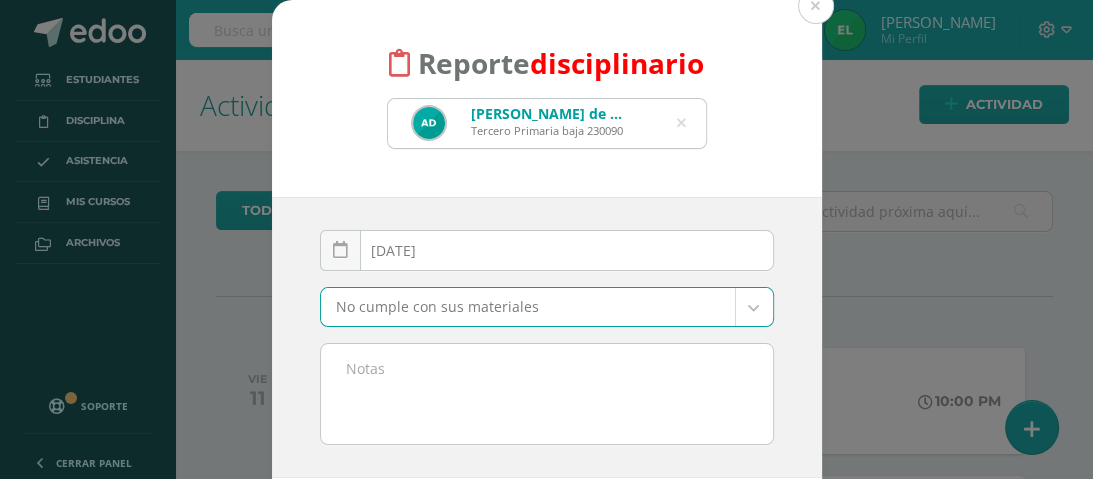 click at bounding box center [547, 394] 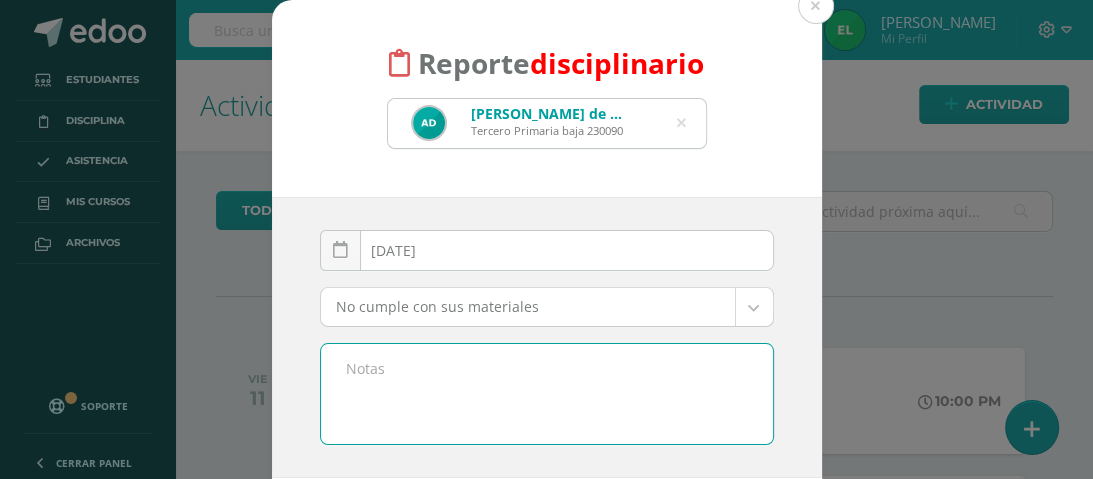 paste on "Buen día, Dios le bendiga.
Por este medio le informo que Leví no cumplió con el material solicitado en MEDIO SOCIAL Y NATURAL, se le recomienda estar atentos a los avisos y materiales que se solicita en agenda.
Gracias por su apoyo y comprensión." 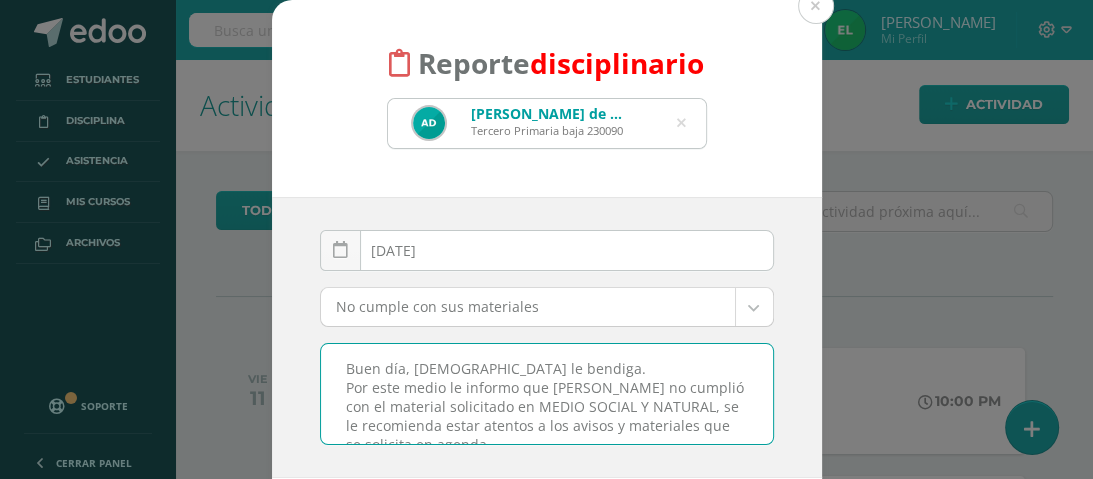 scroll, scrollTop: 30, scrollLeft: 0, axis: vertical 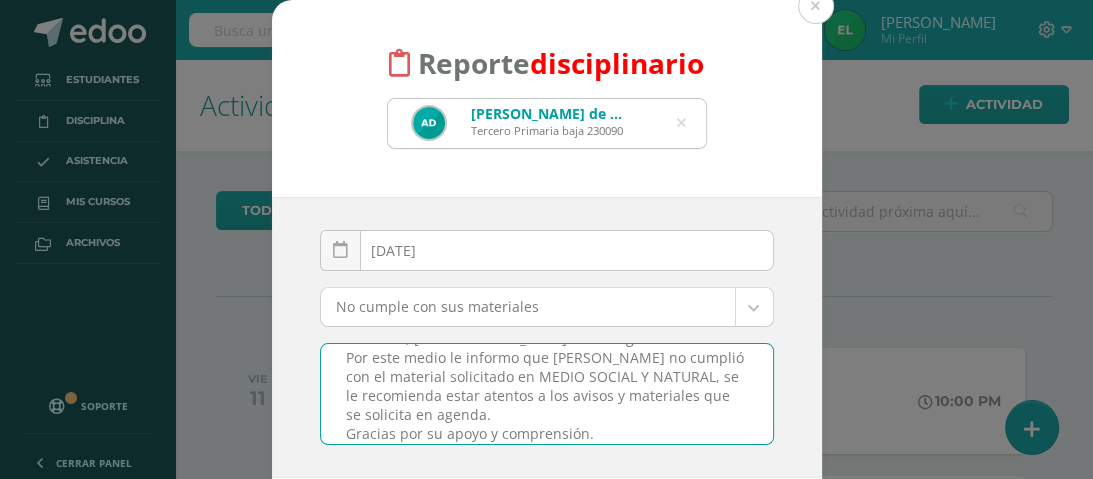 click on "Buen día, Dios le bendiga.
Por este medio le informo que Leví no cumplió con el material solicitado en MEDIO SOCIAL Y NATURAL, se le recomienda estar atentos a los avisos y materiales que se solicita en agenda.
Gracias por su apoyo y comprensión." at bounding box center (547, 394) 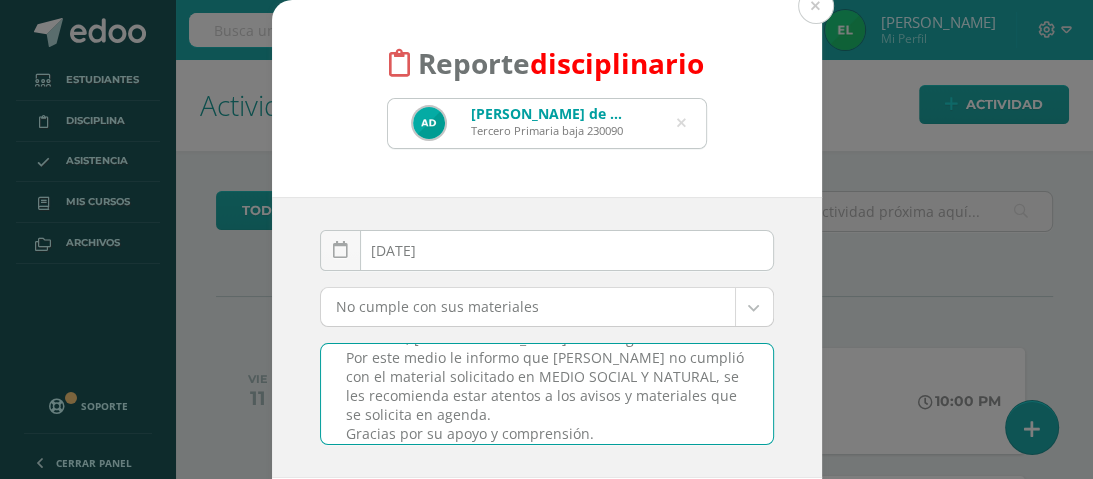 click on "Buen día, Dios le bendiga.
Por este medio le informo que Leví no cumplió con el material solicitado en MEDIO SOCIAL Y NATURAL, se les recomienda estar atentos a los avisos y materiales que se solicita en agenda.
Gracias por su apoyo y comprensión." at bounding box center (547, 394) 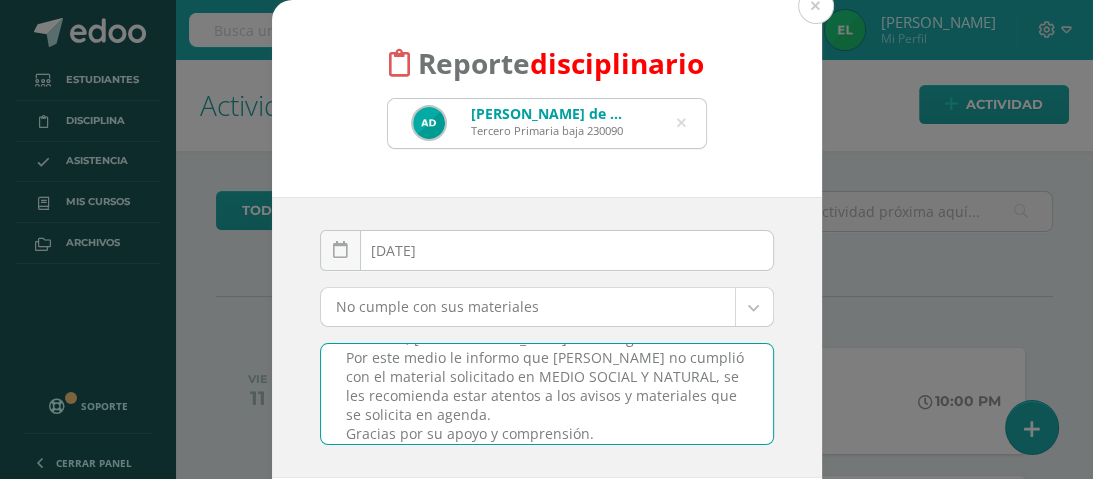 click on "Buen día, Dios le bendiga.
Por este medio le informo que Leví no cumplió con el material solicitado en MEDIO SOCIAL Y NATURAL, se les recomienda estar atentos a los avisos y materiales que se solicita en agenda.
Gracias por su apoyo y comprensión." at bounding box center [547, 394] 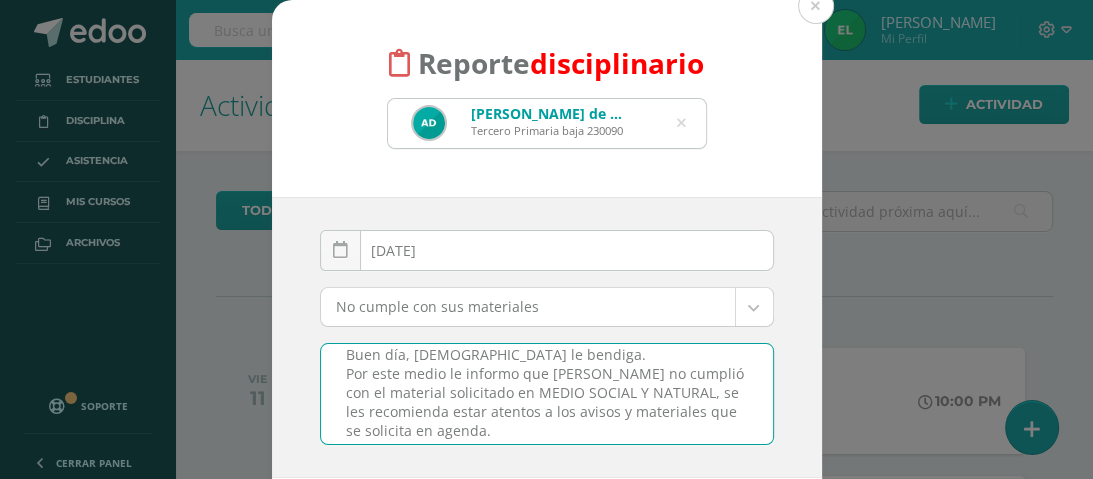 scroll, scrollTop: 0, scrollLeft: 0, axis: both 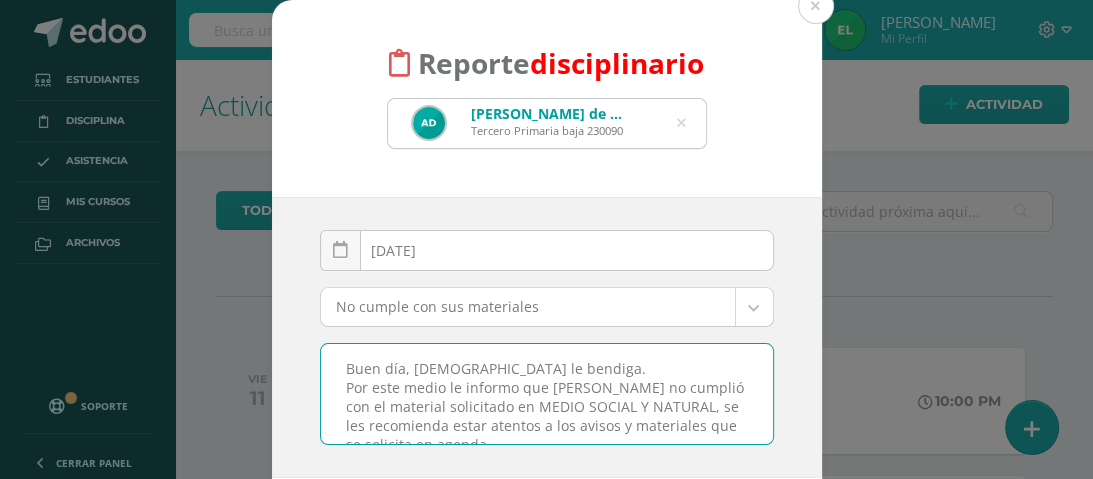 click on "Buen día, Dios le bendiga.
Por este medio le informo que Leví no cumplió con el material solicitado en MEDIO SOCIAL Y NATURAL, se les recomienda estar atentos a los avisos y materiales que se solicita en agenda.
Gracias por su apoyo y comprensión." at bounding box center (547, 394) 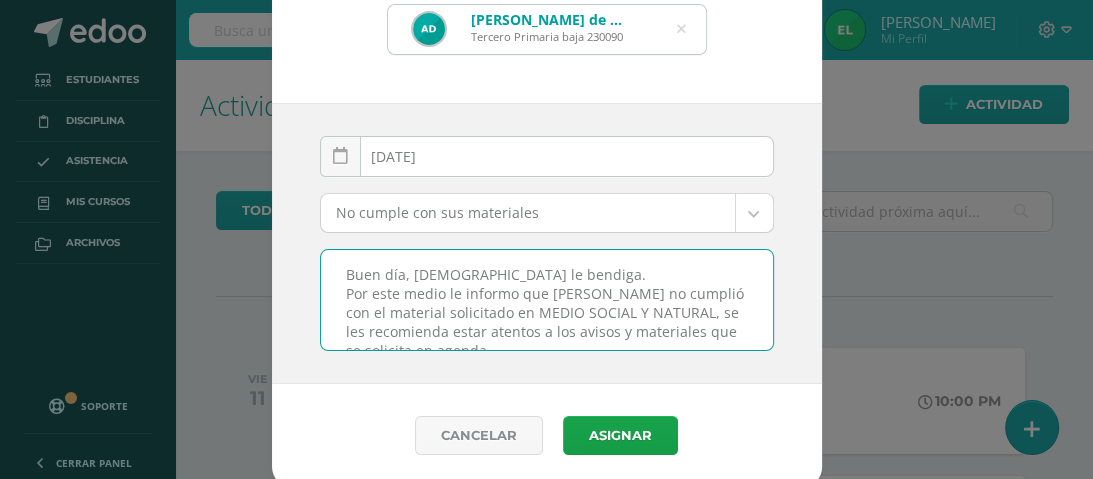 scroll, scrollTop: 98, scrollLeft: 0, axis: vertical 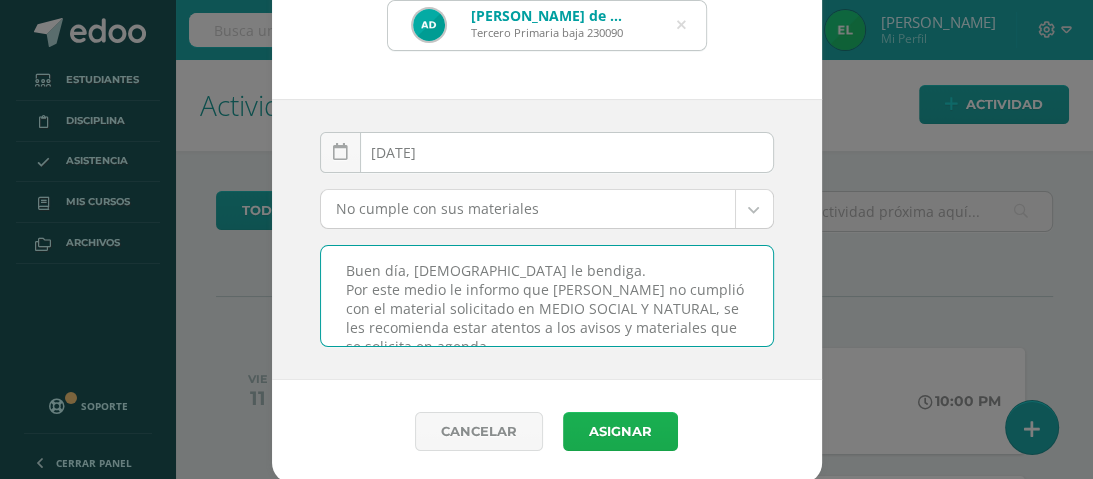 type on "Buen día, Dios le bendiga.
Por este medio le informo que Ariel no cumplió con el material solicitado en MEDIO SOCIAL Y NATURAL, se les recomienda estar atentos a los avisos y materiales que se solicita en agenda.
Gracias por su apoyo y comprensión." 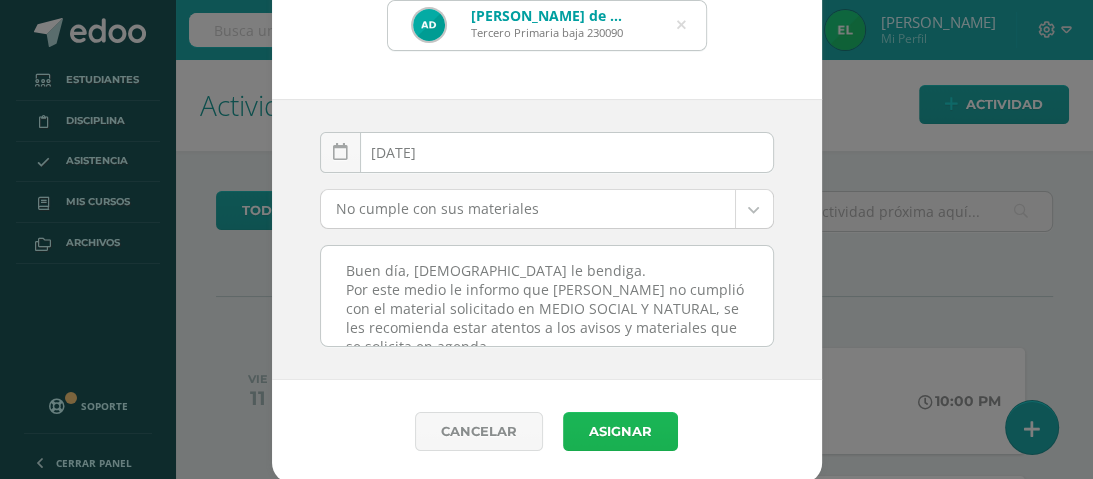 click on "Asignar" at bounding box center (620, 431) 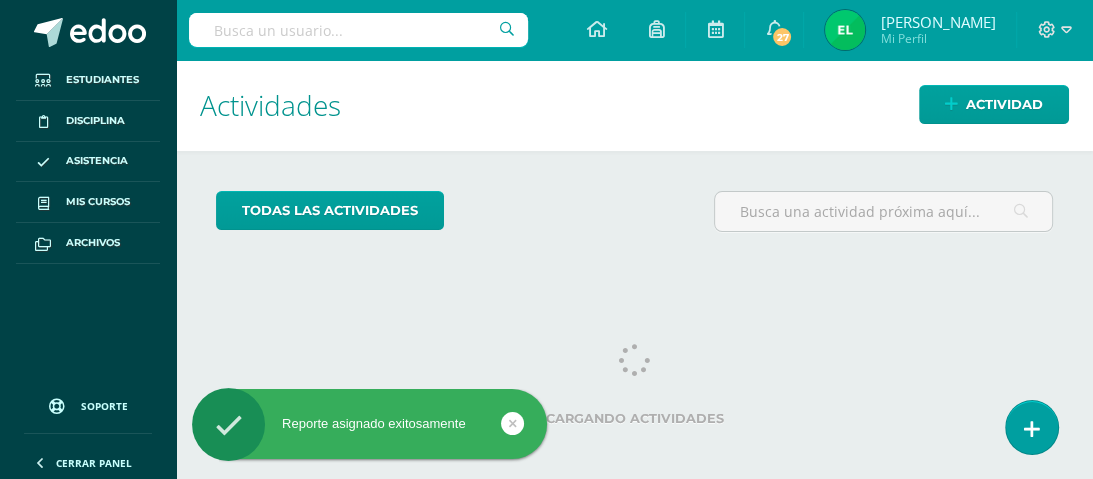 scroll, scrollTop: 0, scrollLeft: 0, axis: both 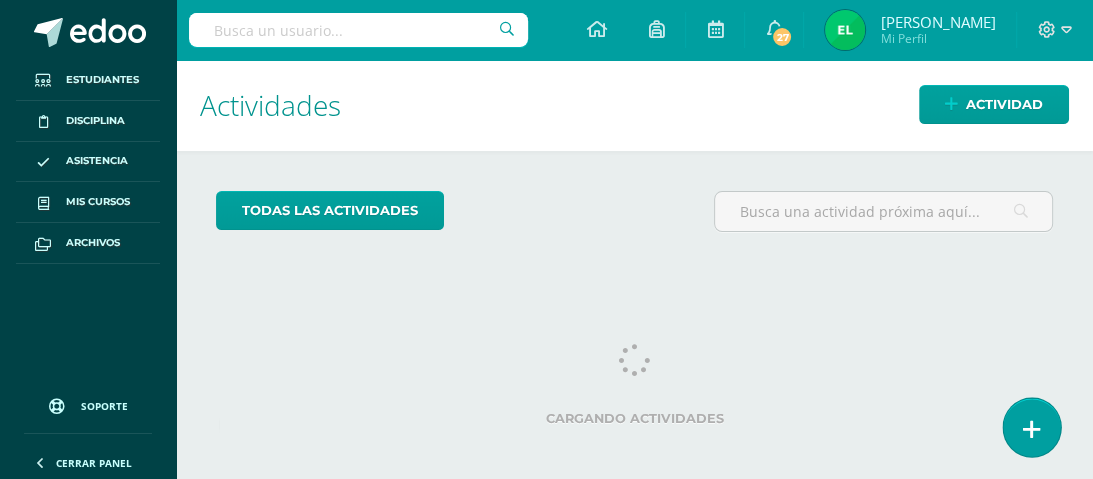 click at bounding box center [1032, 429] 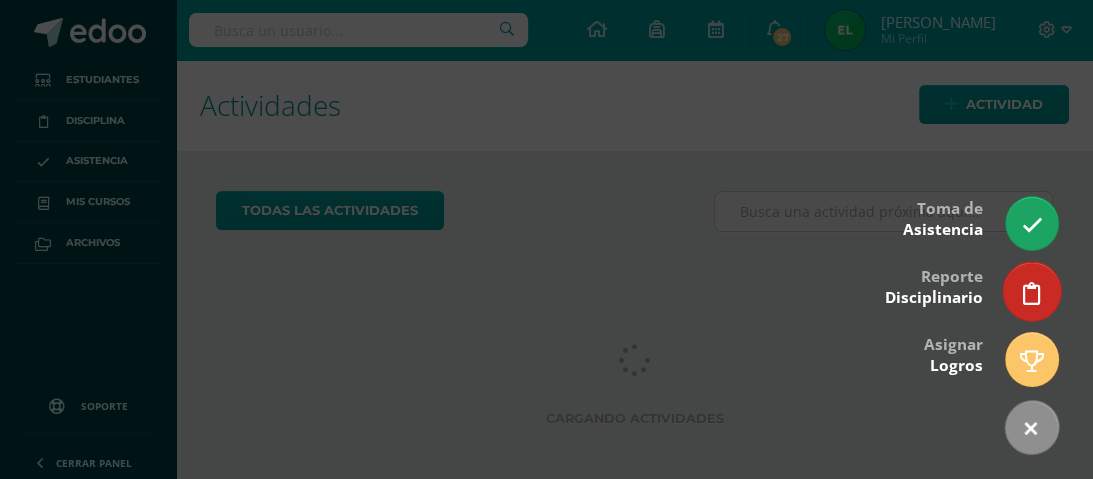 click at bounding box center (1032, 293) 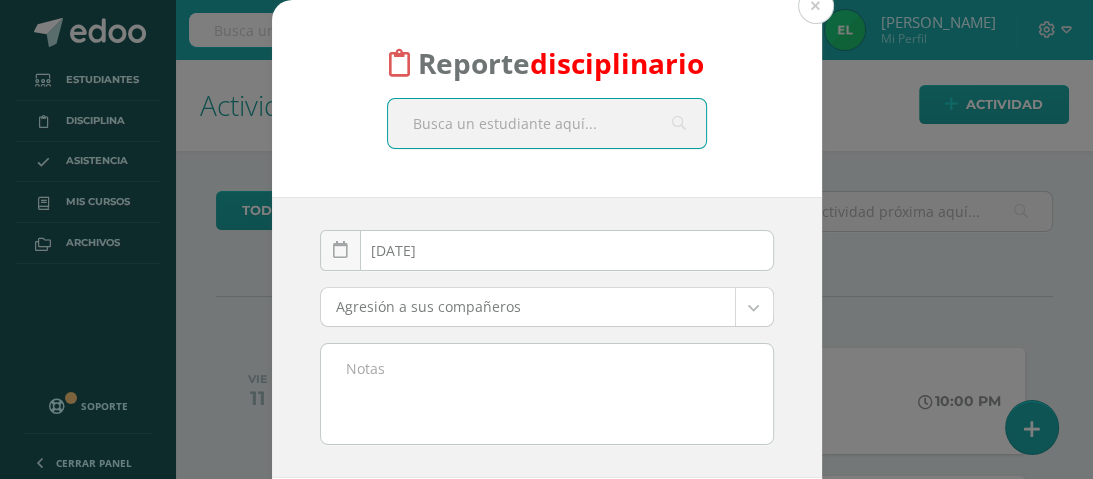 click at bounding box center (547, 123) 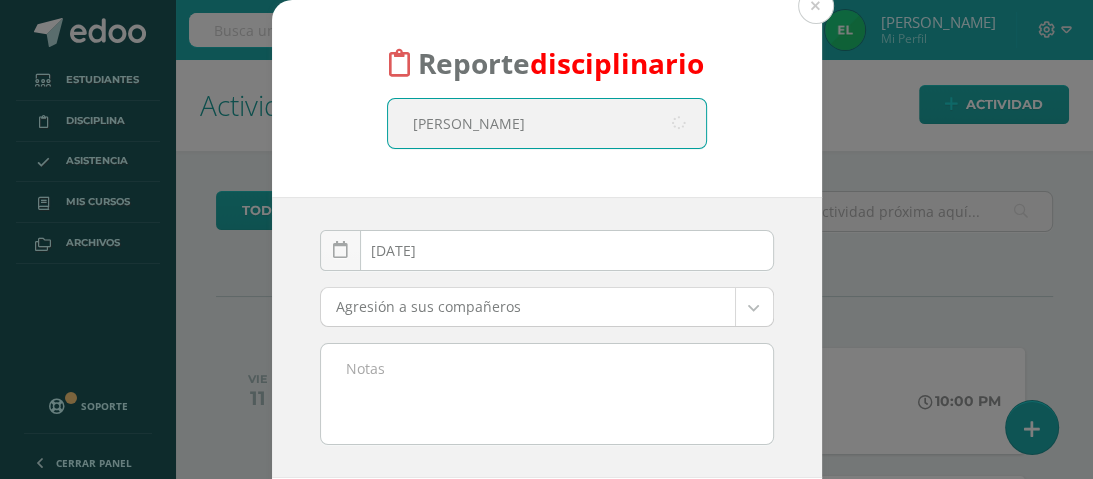 type on "[PERSON_NAME]" 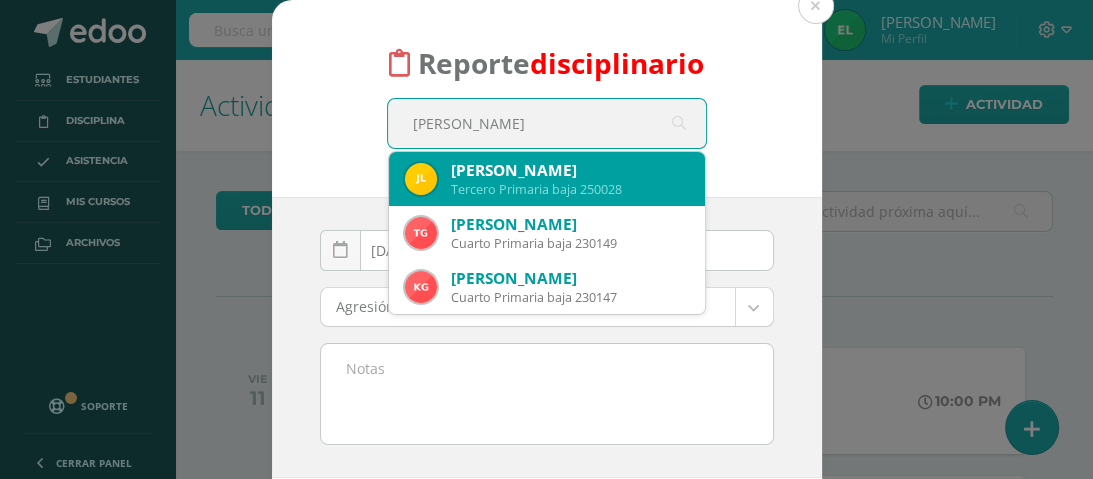 click on "[PERSON_NAME]" at bounding box center [570, 170] 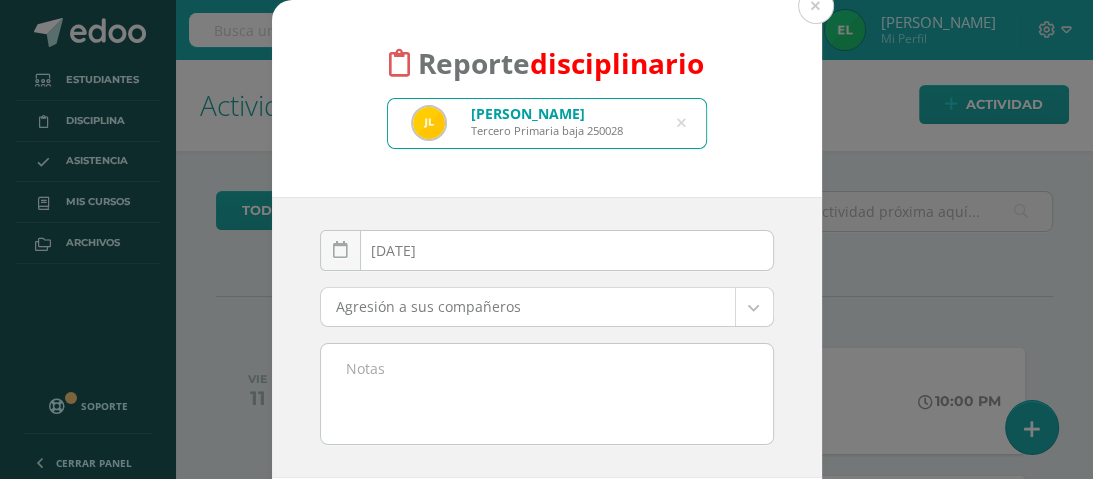 click on "Reporte  disciplinario [PERSON_NAME] Tercero Primaria baja 250028 [PERSON_NAME] [DATE] July, 2025 Mo Tu We Th Fr Sa Su 30 1 2 3 4 5 6 7 8 9 10 11 12 13 14 15 16 17 18 19 20 21 22 23 24 25 26 27 28 29 30 31 1 2 3 4 5 6 7 8 9 10 false Clear date     Agresión a sus compañeros                             Agresión a sus compañeros Cabello teñido Come dentro de la clase Come dentro del bus Comportamiento inadecuado   Comportamiento inadecuado dentro del bus [PERSON_NAME] inadecuado Destruye el mobiliario Falsificación de firma Falta de control de "Ficha de Lectura" Falta de dedicación en su trabajo Falta de respeto Faltas graves mencionadas en el Reglamento del Colegio Impuntualidad Interrumpe constantemente No cumple con sus materiales No entregó tareas No presenta agenda No se presentó a clases Otros Otros Promueve desorden Se encontraba fuera del salón de clase sin autorización Seguimiento de instrucciones Se para constantemente en el bus Tarea copiada Tarea Incompleta Uso de maquillaje Cancelar" at bounding box center [546, 239] 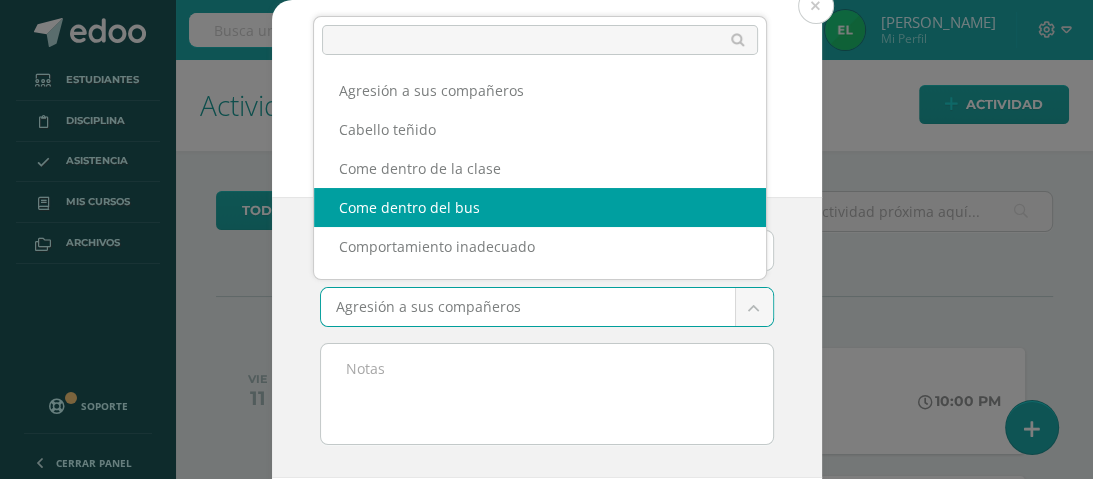 scroll, scrollTop: 25, scrollLeft: 0, axis: vertical 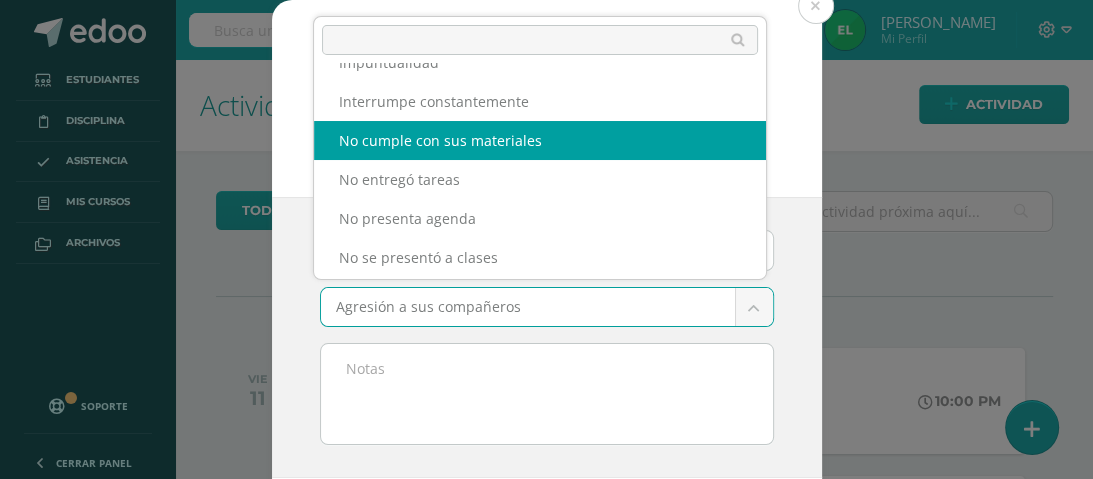 select on "4" 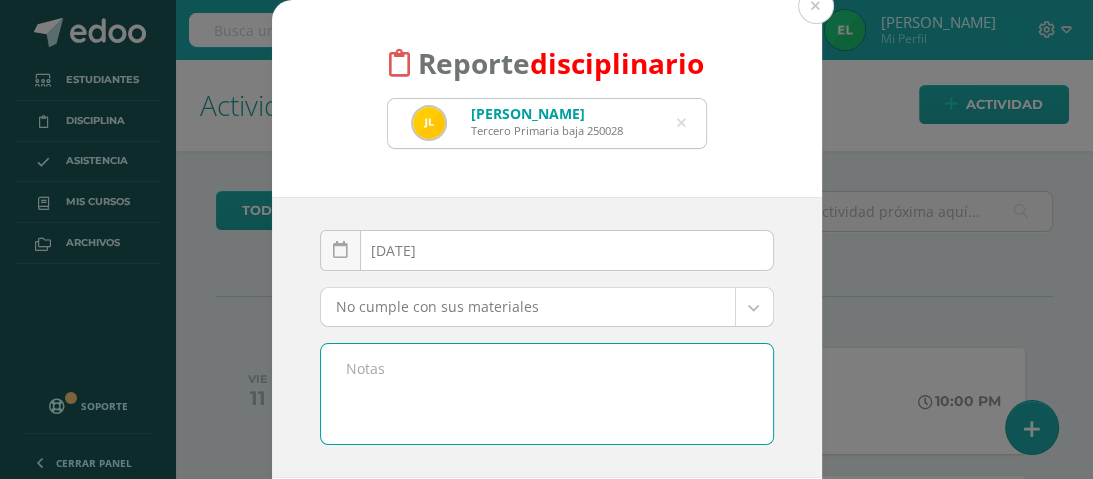 click at bounding box center [547, 394] 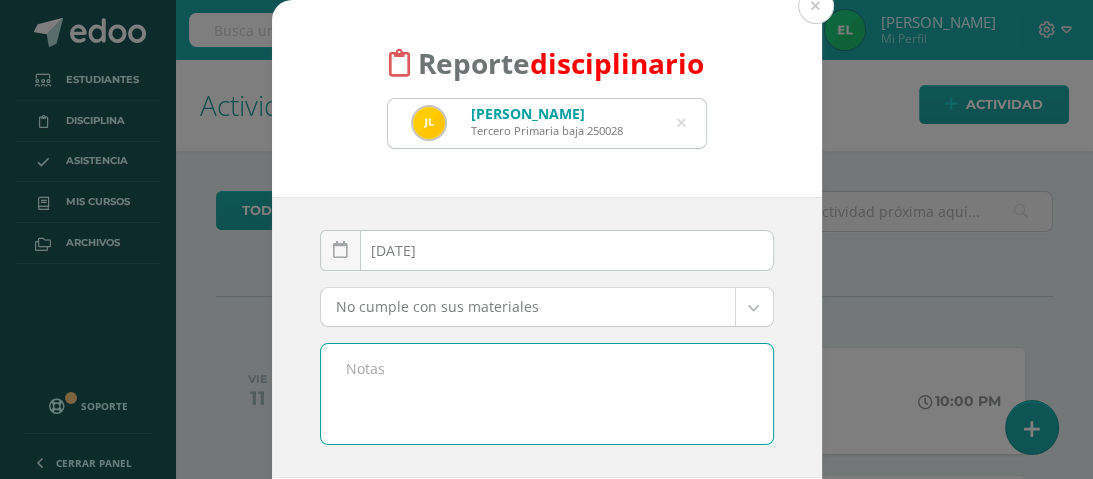 paste on "Buen día, Dios le bendiga.
Por este medio le informo que Leví no cumplió con el material solicitado en MEDIO SOCIAL Y NATURAL, se le recomienda estar atentos a los avisos y materiales que se solicita en agenda.
Gracias por su apoyo y comprensión." 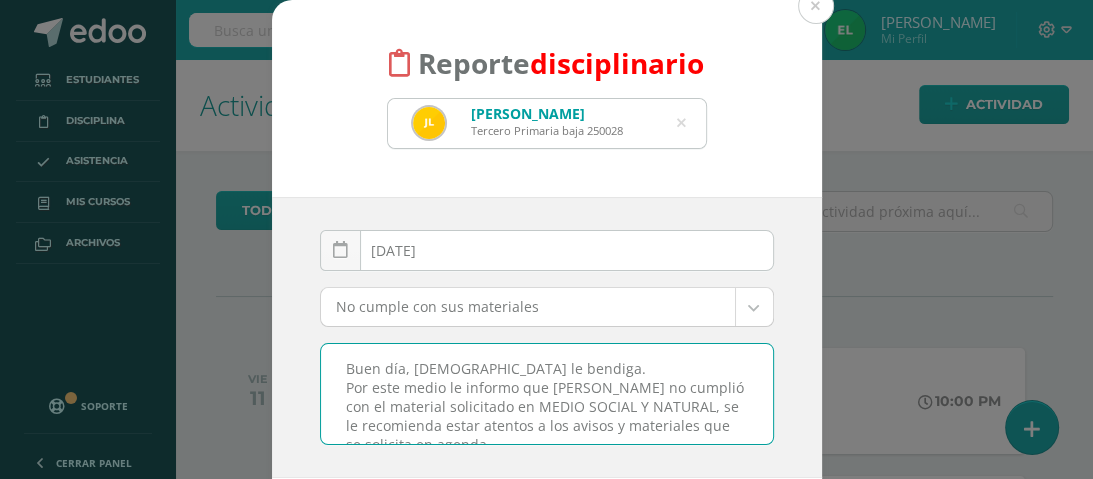 scroll, scrollTop: 30, scrollLeft: 0, axis: vertical 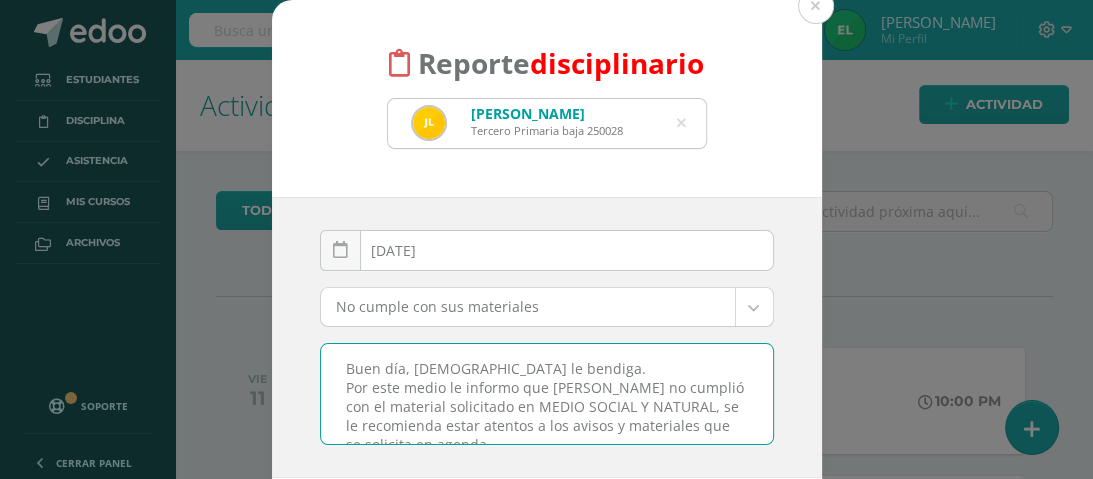 click on "Buen día, Dios le bendiga.
Por este medio le informo que Javier no cumplió con el material solicitado en MEDIO SOCIAL Y NATURAL, se le recomienda estar atentos a los avisos y materiales que se solicita en agenda.
Gracias por su apoyo y comprensión." at bounding box center [547, 394] 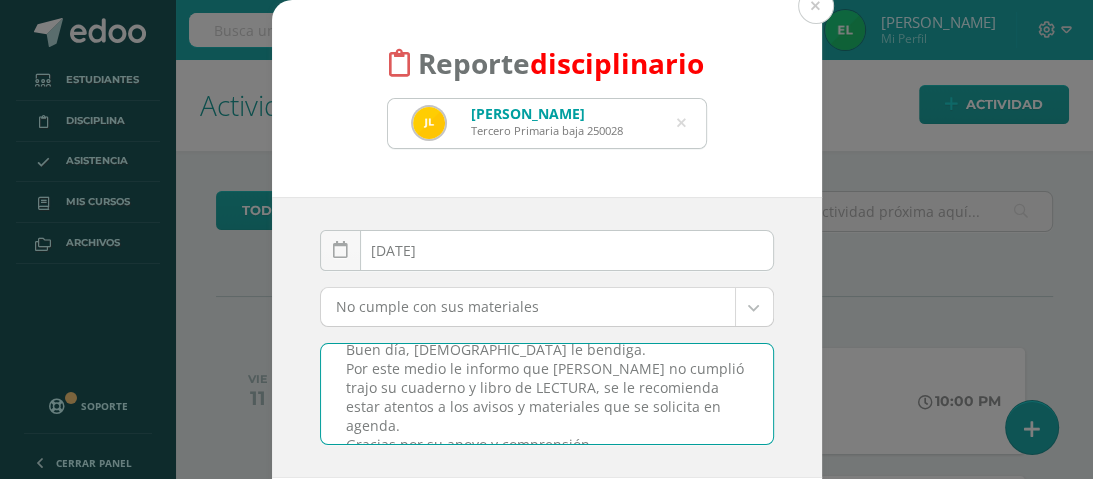 scroll, scrollTop: 23, scrollLeft: 0, axis: vertical 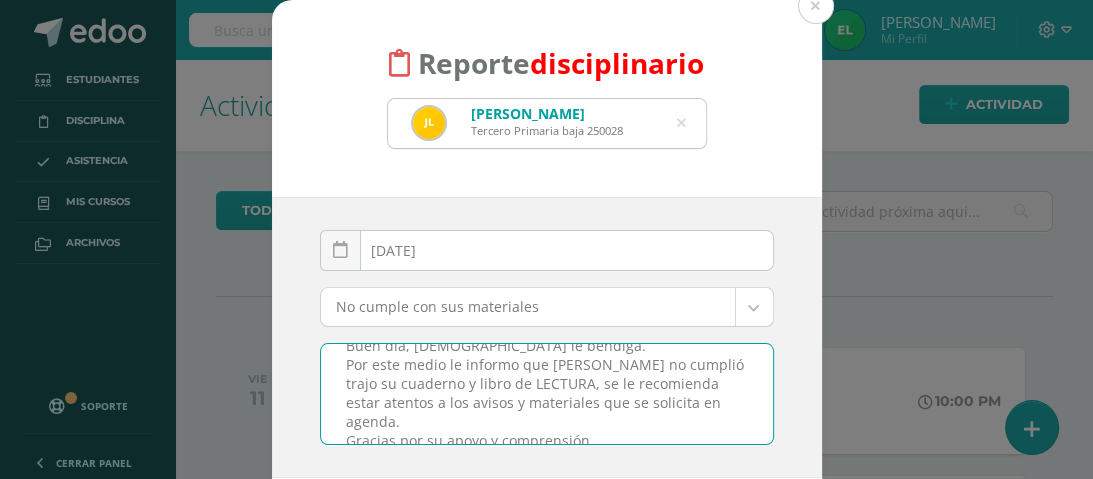 click on "Buen día, Dios le bendiga.
Por este medio le informo que Javier no cumplió trajo su cuaderno y libro de LECTURA, se le recomienda estar atentos a los avisos y materiales que se solicita en agenda.
Gracias por su apoyo y comprensión." at bounding box center (547, 394) 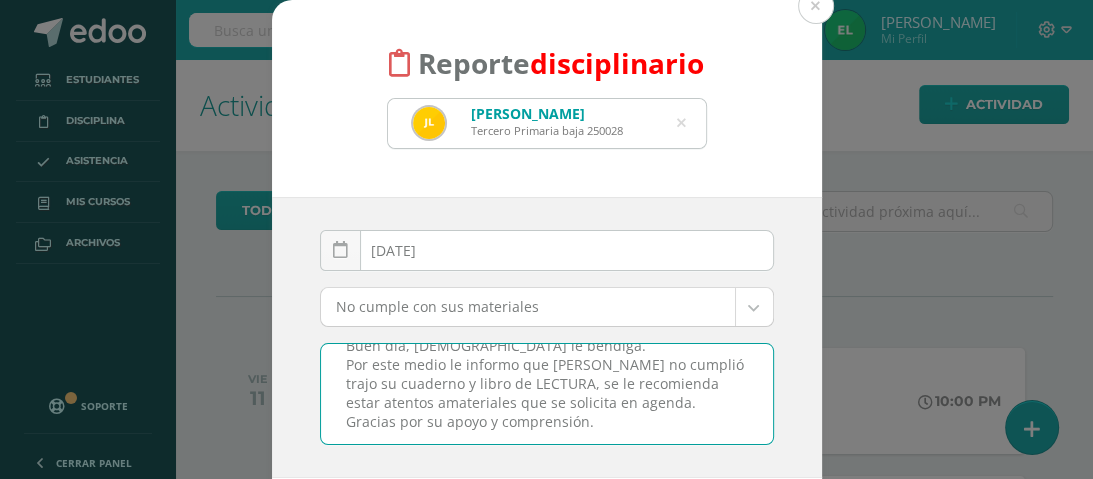 click on "Buen día, Dios le bendiga.
Por este medio le informo que Javier no cumplió trajo su cuaderno y libro de LECTURA, se le recomienda estar atentos amateriales que se solicita en agenda.
Gracias por su apoyo y comprensión." at bounding box center [547, 394] 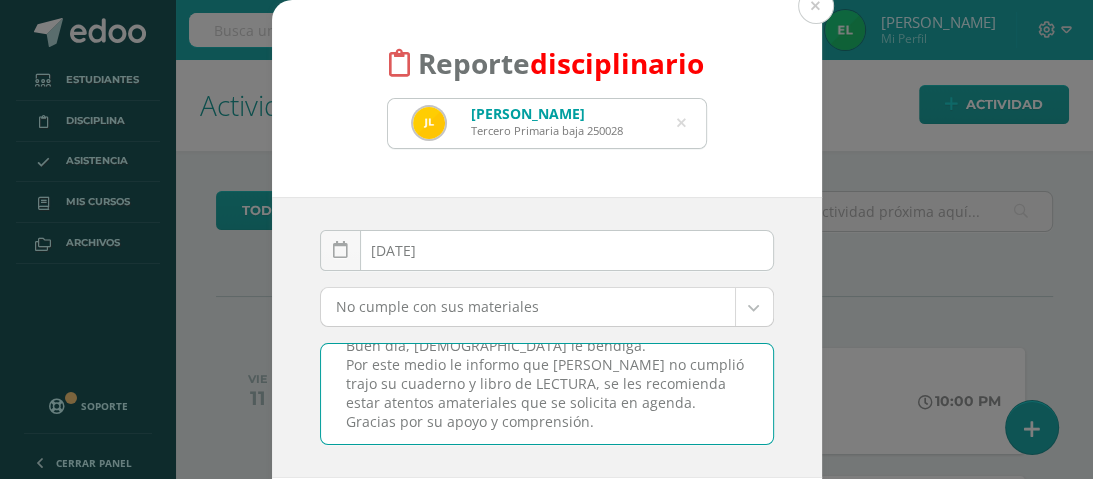 click on "Buen día, Dios le bendiga.
Por este medio le informo que Javier no cumplió trajo su cuaderno y libro de LECTURA, se les recomienda estar atentos amateriales que se solicita en agenda.
Gracias por su apoyo y comprensión." at bounding box center [547, 394] 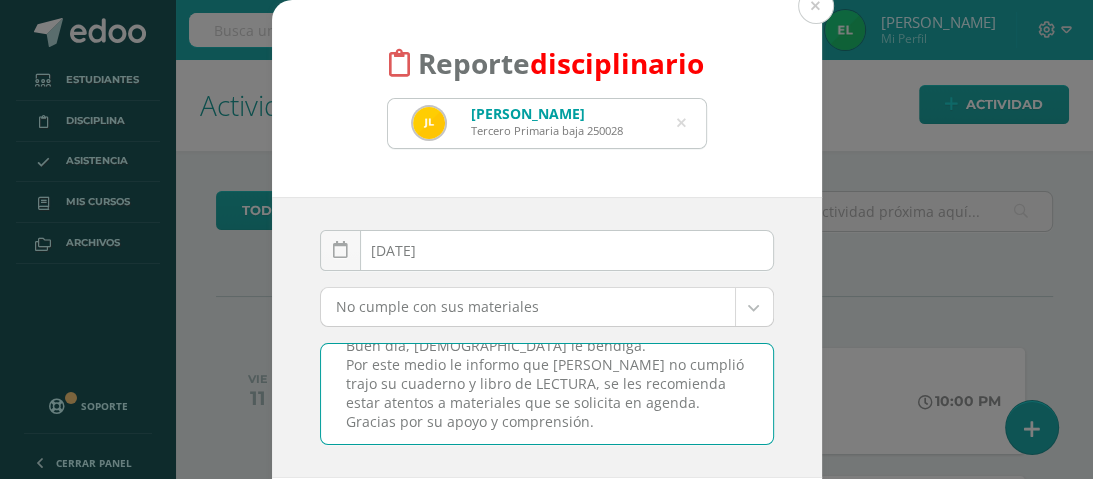 click on "Buen día, Dios le bendiga.
Por este medio le informo que Javier no cumplió trajo su cuaderno y libro de LECTURA, se les recomienda estar atentos a materiales que se solicita en agenda.
Gracias por su apoyo y comprensión." at bounding box center (547, 394) 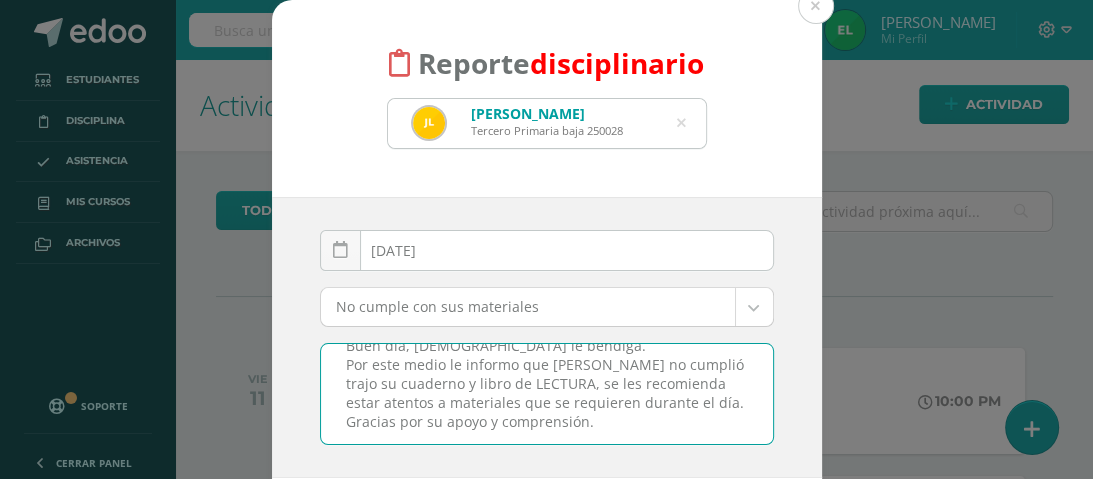scroll, scrollTop: 25, scrollLeft: 0, axis: vertical 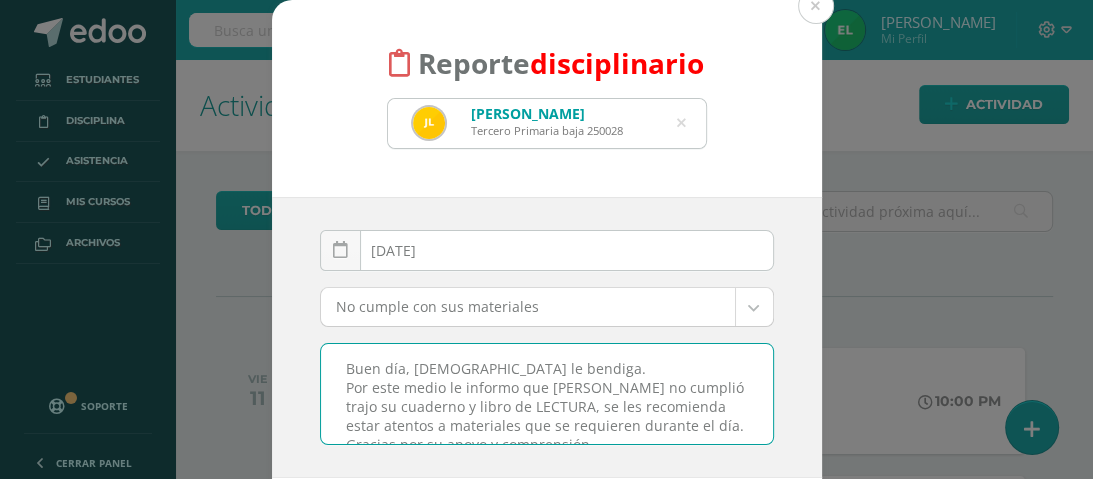 drag, startPoint x: 615, startPoint y: 425, endPoint x: 340, endPoint y: 348, distance: 285.5766 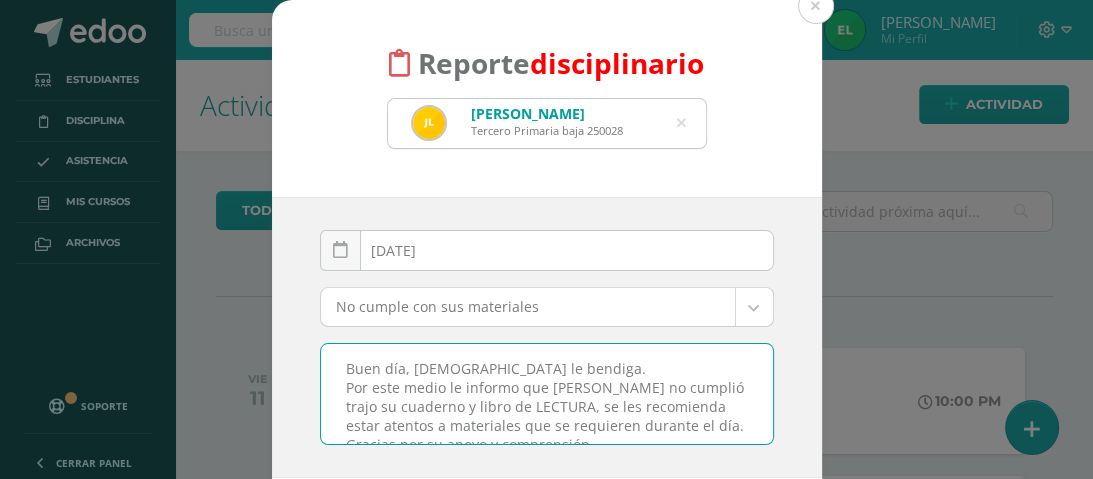 click on "Buen día, Dios le bendiga.
Por este medio le informo que Javier no cumplió trajo su cuaderno y libro de LECTURA, se les recomienda estar atentos a materiales que se requieren durante el día.
Gracias por su apoyo y comprensión." at bounding box center (547, 394) 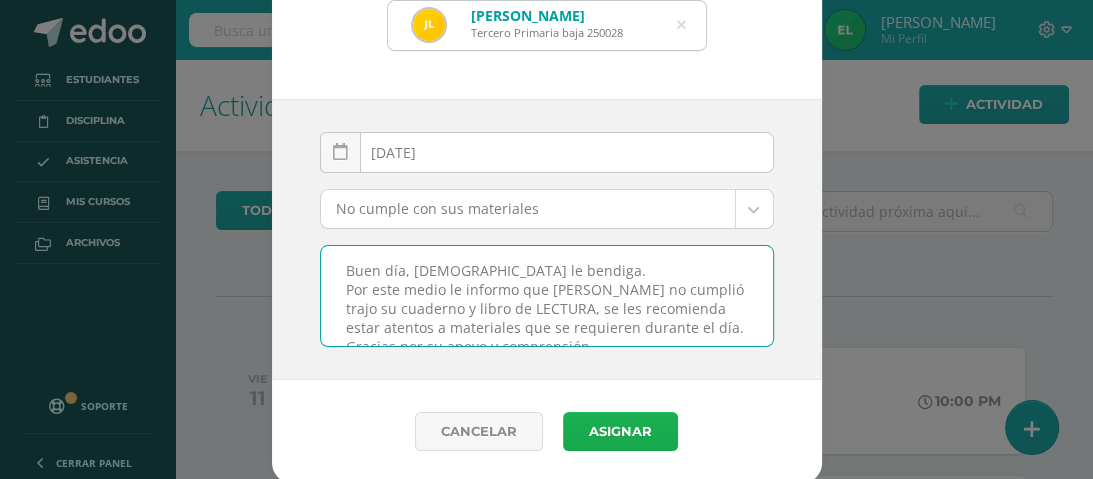 type on "Buen día, Dios le bendiga.
Por este medio le informo que Javier no cumplió trajo su cuaderno y libro de LECTURA, se les recomienda estar atentos a materiales que se requieren durante el día.
Gracias por su apoyo y comprensión." 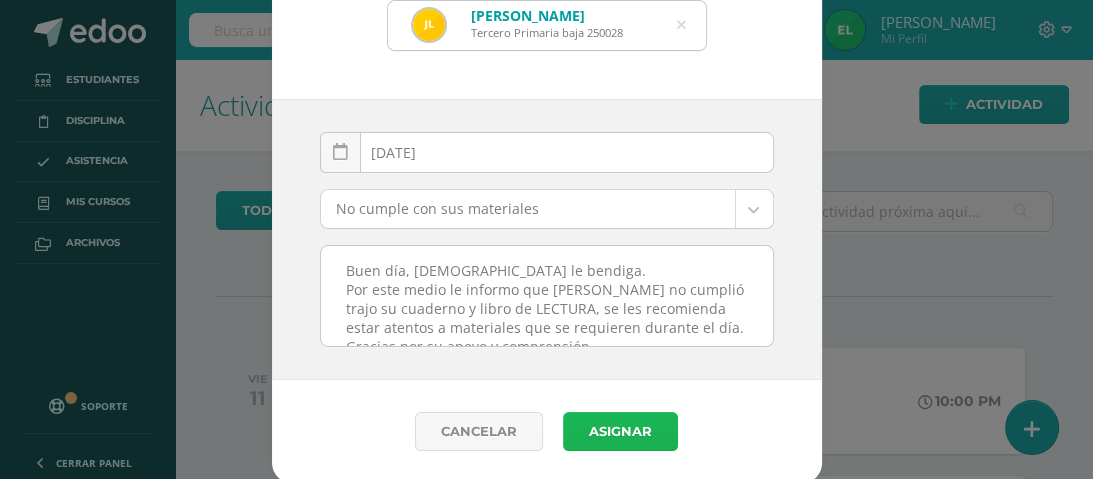 click on "Asignar" at bounding box center (620, 431) 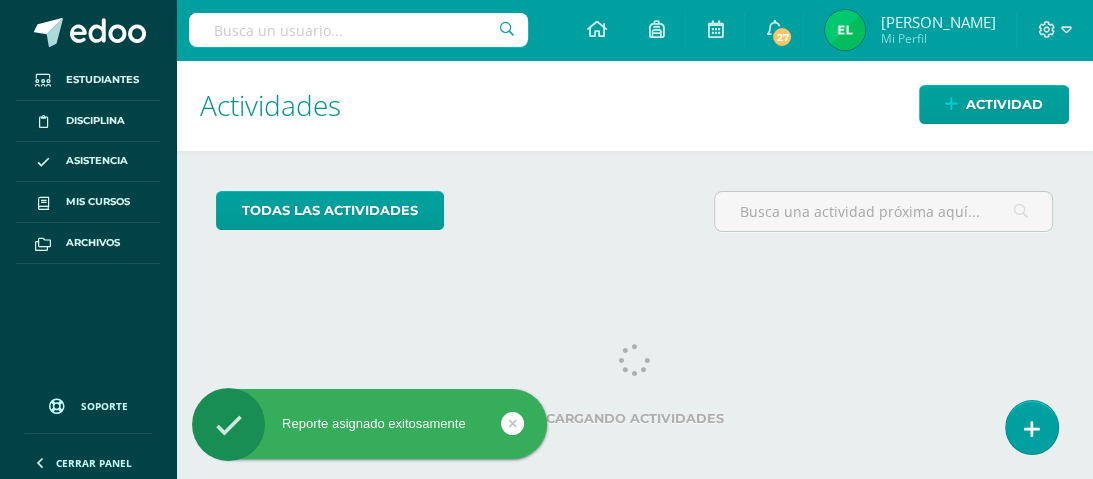 scroll, scrollTop: 0, scrollLeft: 0, axis: both 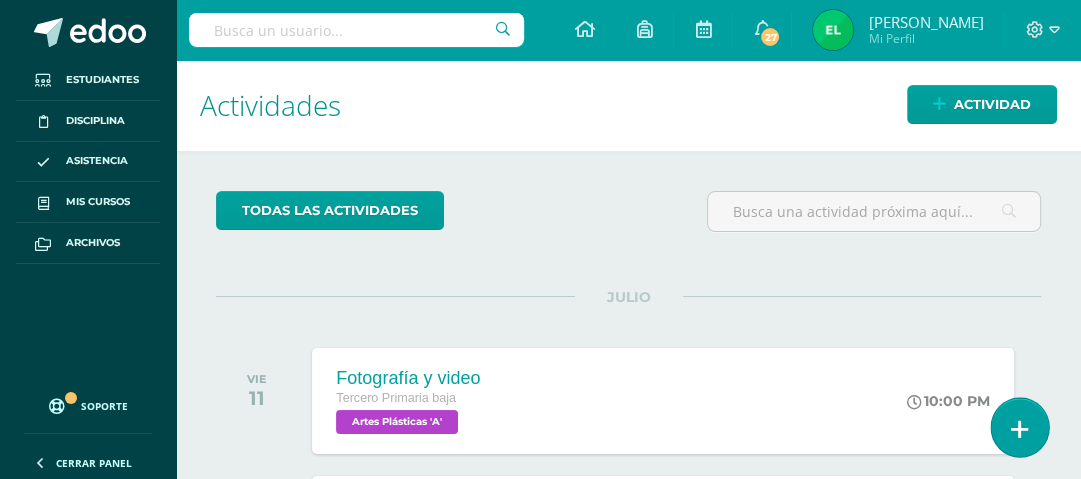 click at bounding box center [1020, 429] 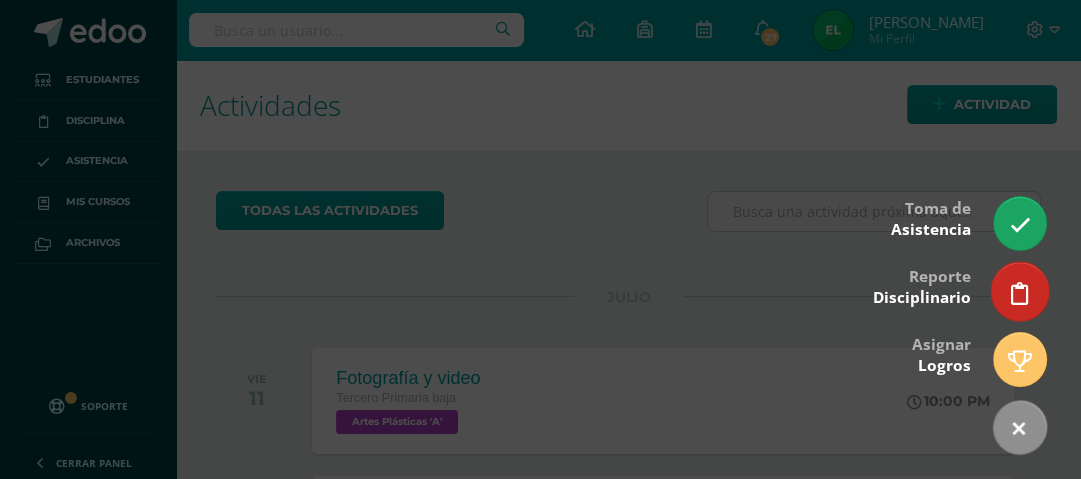 click at bounding box center (1019, 291) 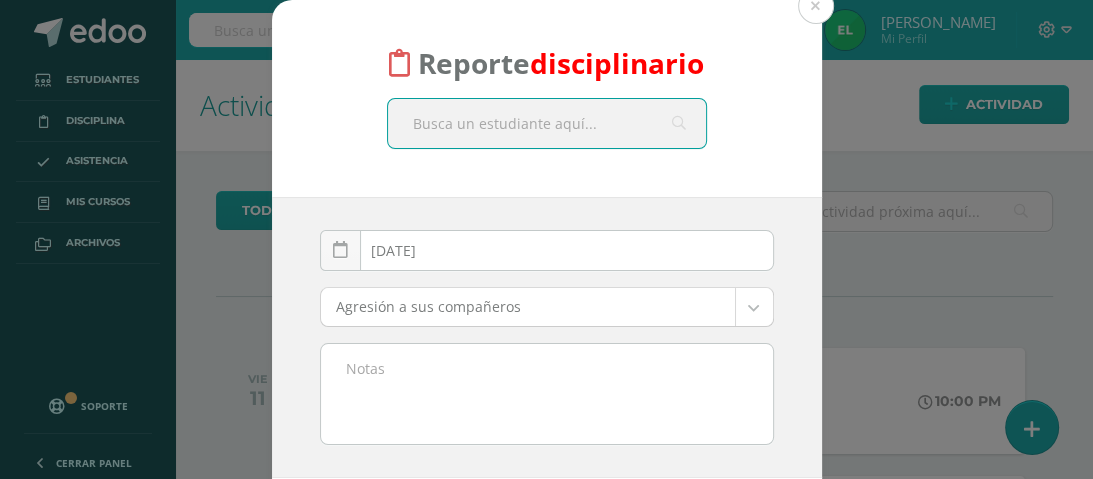 click at bounding box center (547, 123) 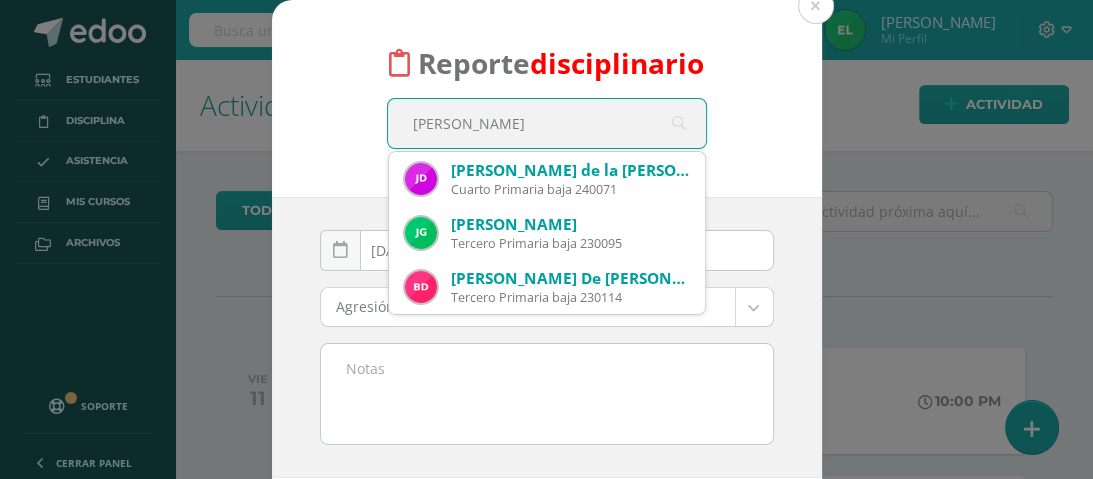 type on "[PERSON_NAME]" 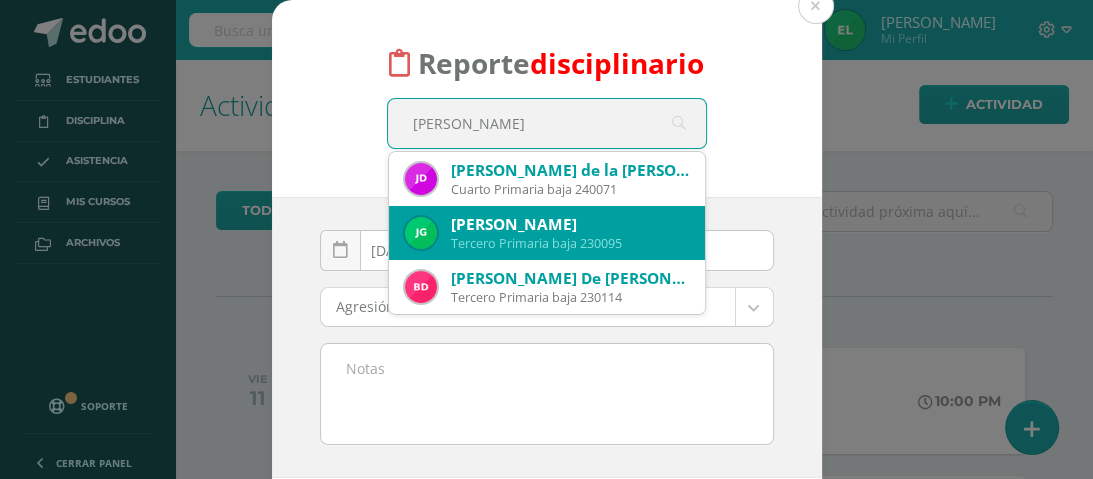 click on "Tercero Primaria baja 230095" at bounding box center (570, 243) 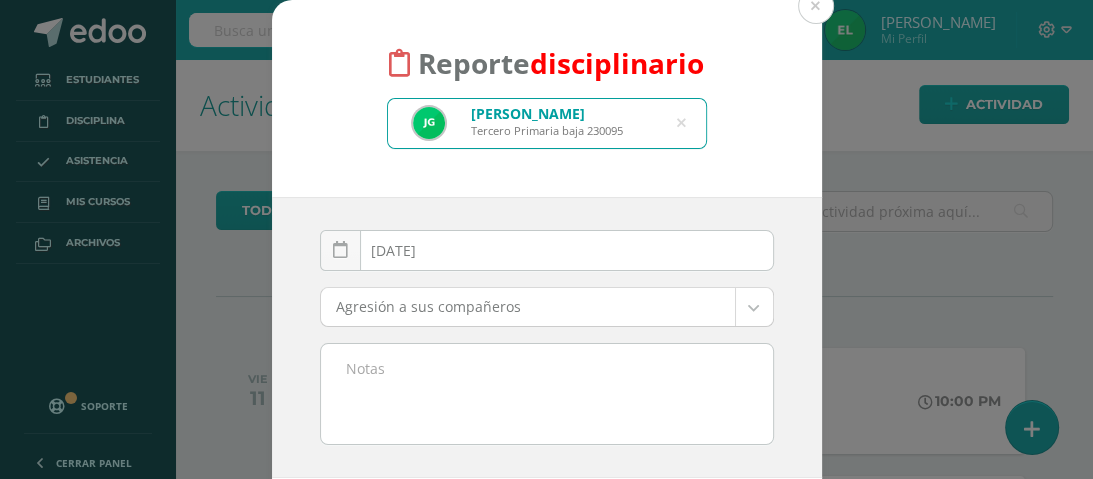 click on "Reporte  disciplinario [PERSON_NAME] Tercero Primaria baja 230095 [PERSON_NAME] D [DATE] July, 2025 Mo Tu We Th Fr Sa Su 30 1 2 3 4 5 6 7 8 9 10 11 12 13 14 15 16 17 18 19 20 21 22 23 24 25 26 27 28 29 30 31 1 2 3 4 5 6 7 8 9 10 false Clear date     Agresión a sus compañeros                             Agresión a sus compañeros Cabello teñido Come dentro de la clase Come dentro del bus Comportamiento inadecuado   Comportamiento inadecuado dentro del bus [PERSON_NAME] inadecuado Destruye el mobiliario Falsificación de firma Falta de control de "Ficha de Lectura" Falta de dedicación en su trabajo Falta de respeto Faltas graves mencionadas en el Reglamento del Colegio Impuntualidad Interrumpe constantemente No cumple con sus materiales No entregó tareas No presenta agenda No se presentó a clases Otros Otros Promueve desorden Se encontraba fuera del salón de clase sin autorización Seguimiento de instrucciones Se para constantemente en el bus Tarea copiada Tarea Incompleta Uso de maquillaje" at bounding box center (546, 239) 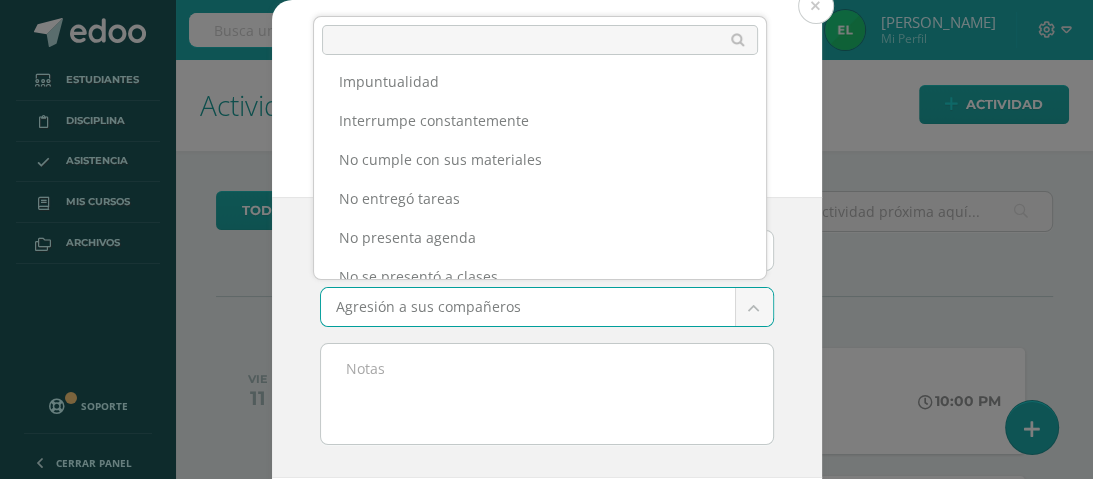 scroll, scrollTop: 458, scrollLeft: 0, axis: vertical 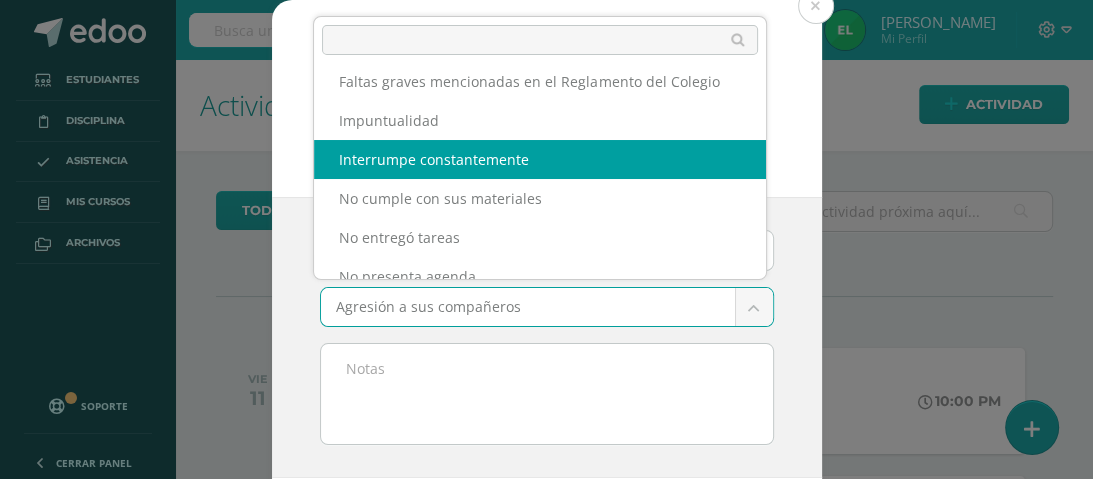 select on "14" 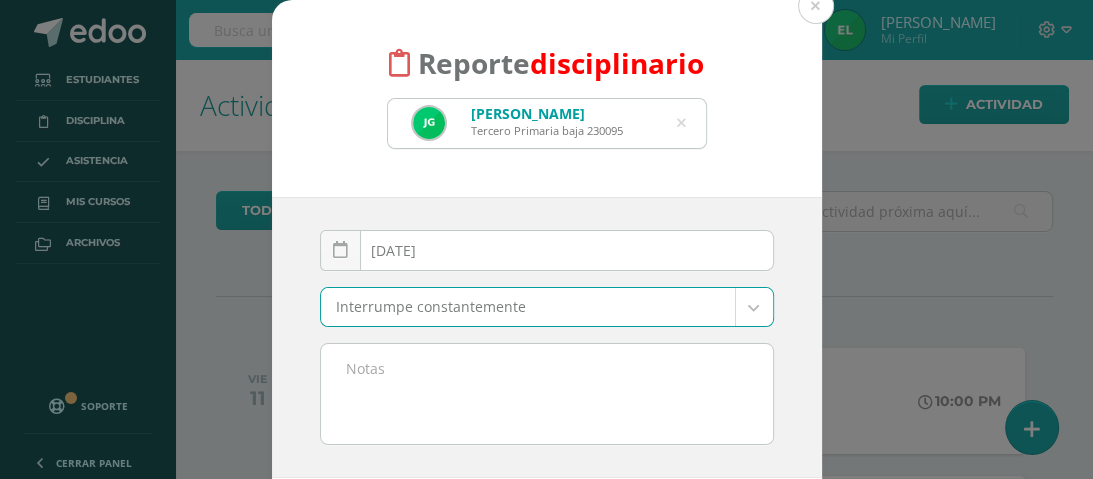click at bounding box center [547, 394] 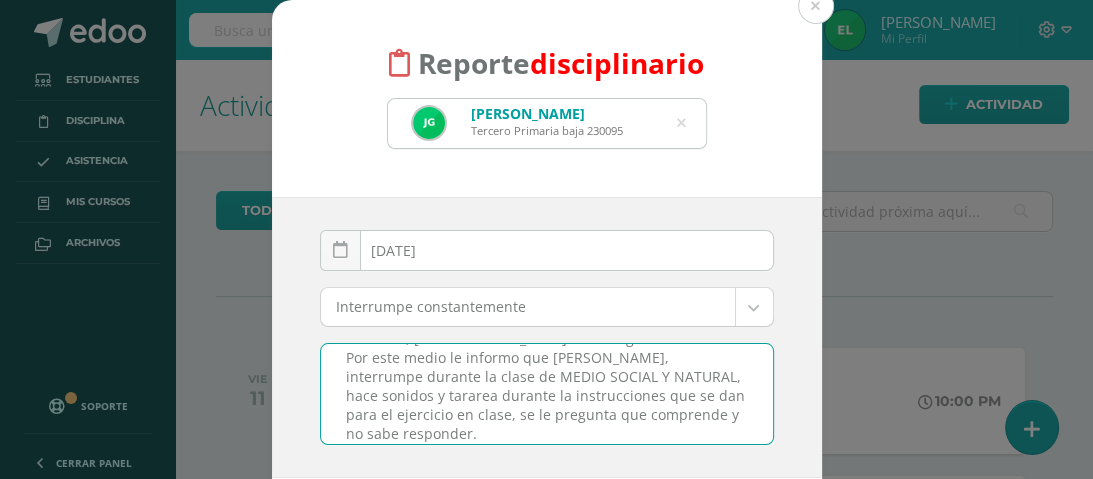 scroll, scrollTop: 49, scrollLeft: 0, axis: vertical 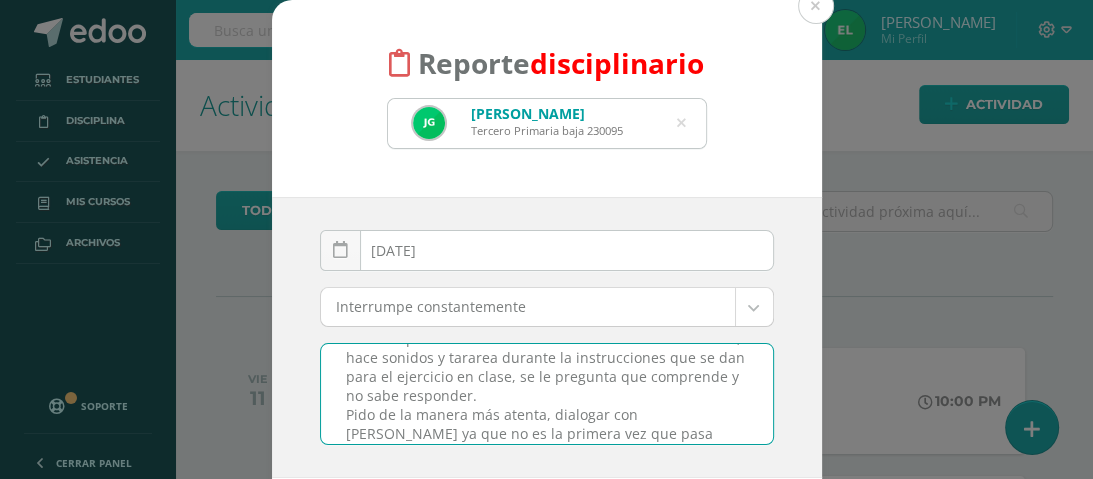 click on "Buen día, [DEMOGRAPHIC_DATA] le bendiga.
Por este medio le informo que [PERSON_NAME], interrumpe durante la clase de MEDIO SOCIAL Y NATURAL, hace sonidos y tararea durante la instrucciones que se dan para el ejercicio en clase, se le pregunta que comprende y no sabe responder.
Pido de la manera más atenta, dialogar con [PERSON_NAME] ya que no es la primera vez que pasa dicha situación (trate de no enviar reporte y platicarlo con él pero no fue poscible)" at bounding box center (547, 394) 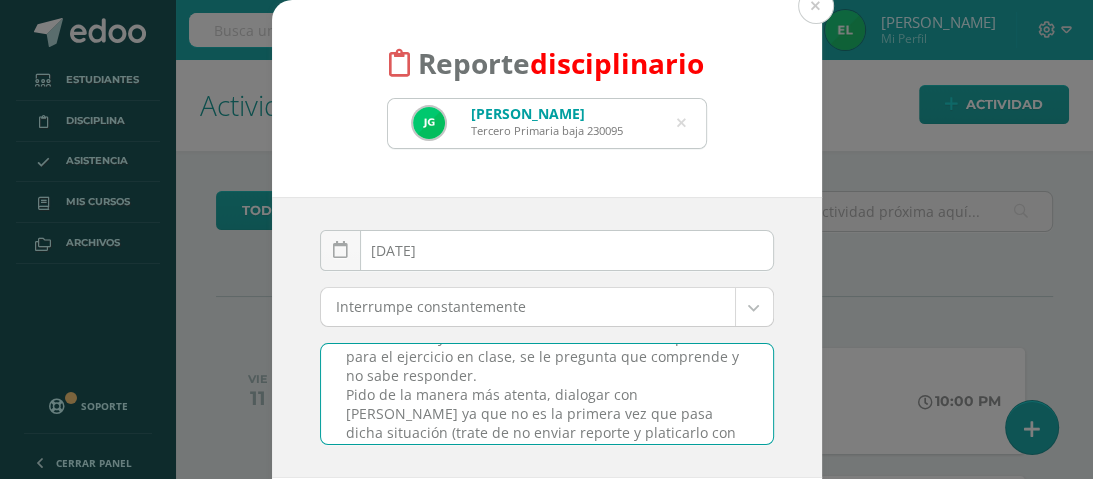 scroll, scrollTop: 107, scrollLeft: 0, axis: vertical 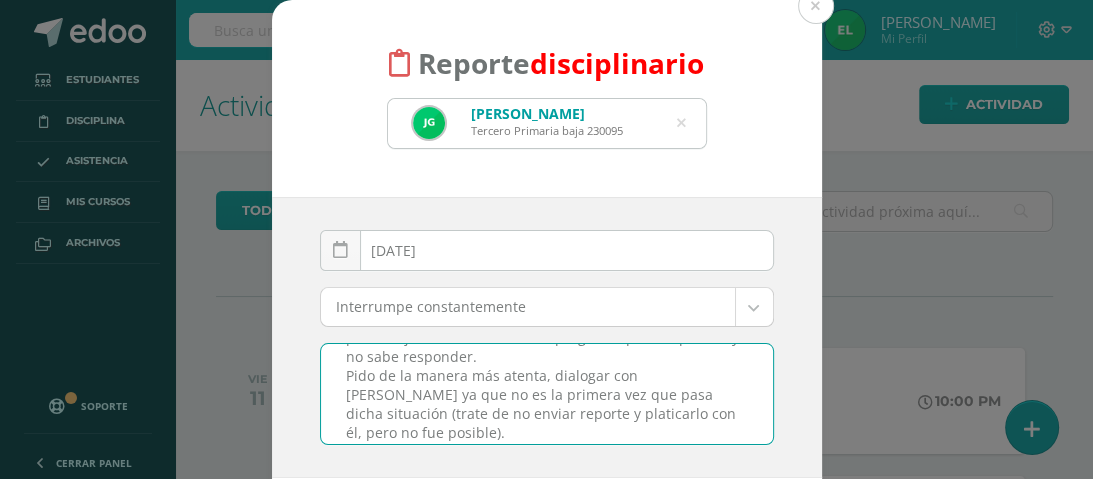 click on "Buen día, Dios le bendiga.
Por este medio le informo que José, interrumpe durante la clase de MEDIO SOCIAL Y NATURAL, hace sonidos y tararea durante la instrucciones que se dan para el ejercicio en clase, se le pregunta que comprende y no sabe responder.
Pido de la manera más atenta, dialogar con José ya que no es la primera vez que pasa dicha situación (trate de no enviar reporte y platicarlo con él, pero no fue posible).
Gracias por el apoyo y acompañamiento, feliz y bendecido día." at bounding box center (547, 394) 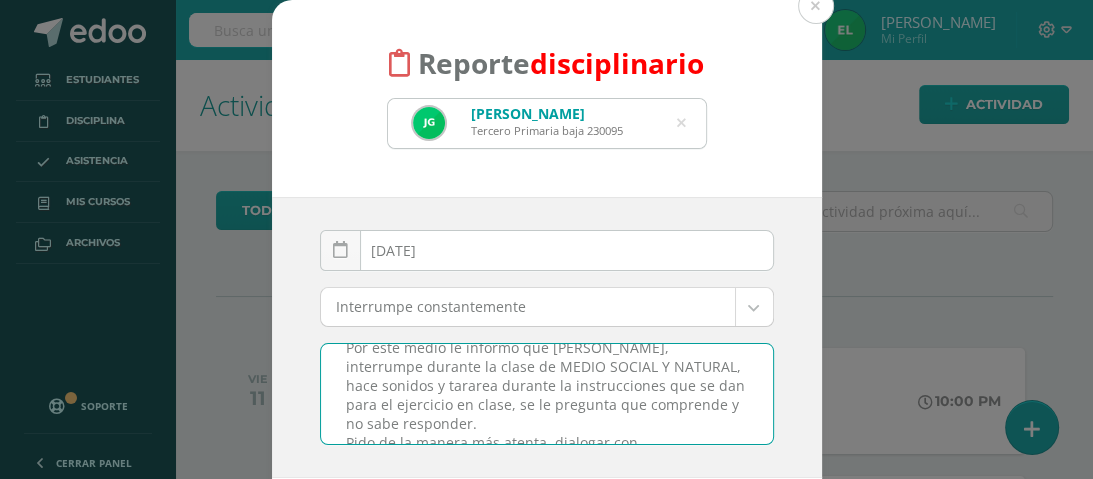 scroll, scrollTop: 32, scrollLeft: 0, axis: vertical 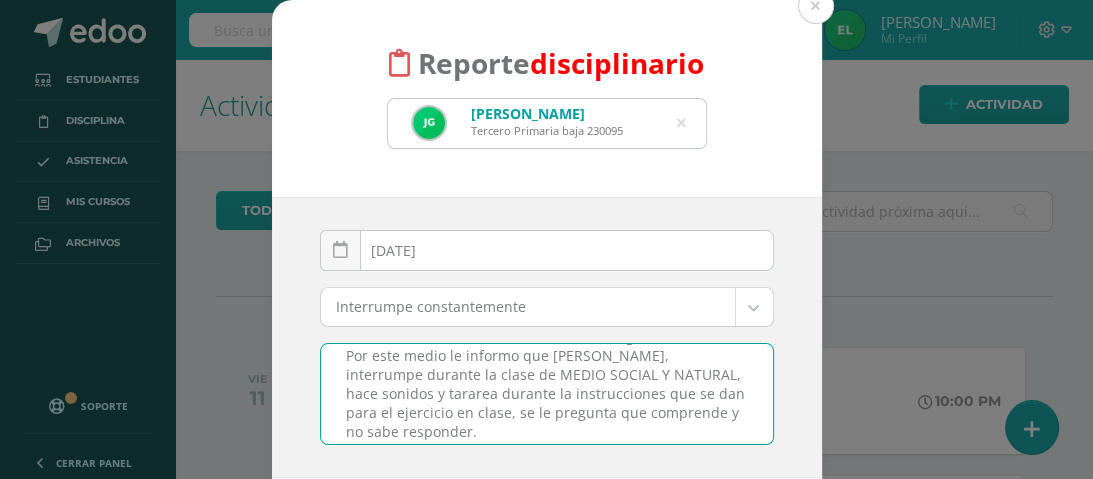 click on "Buen día, Dios le bendiga.
Por este medio le informo que José, interrumpe durante la clase de MEDIO SOCIAL Y NATURAL, hace sonidos y tararea durante la instrucciones que se dan para el ejercicio en clase, se le pregunta que comprende y no sabe responder.
Pido de la manera más atenta, dialogar con José ya que no es la primera vez que pasa dicha situación (trate de no enviar reporte y platicarlo con él, pero no fue posible).
Gracias por el apoyo y acompañamiento, feliz y bendecido día." at bounding box center [547, 394] 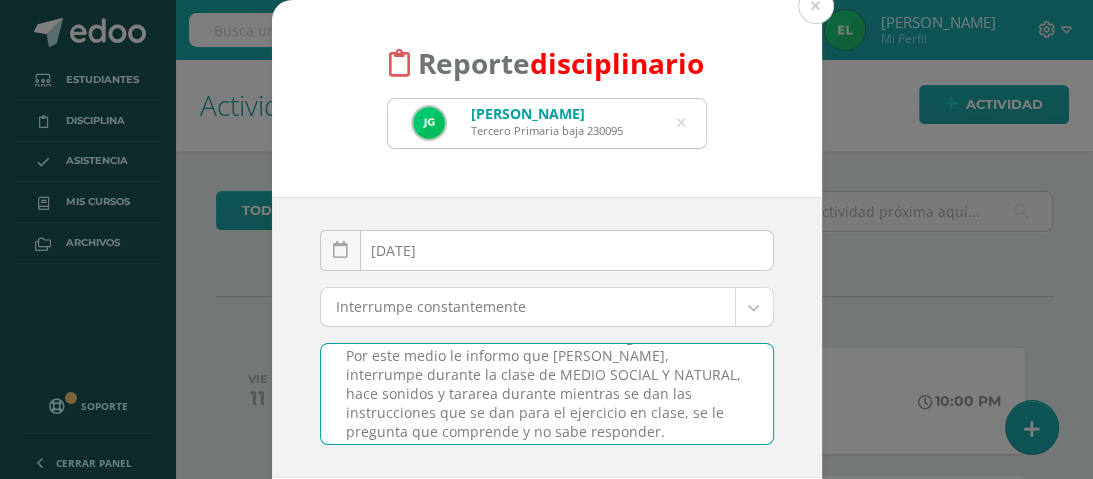 click on "Buen día, Dios le bendiga.
Por este medio le informo que José, interrumpe durante la clase de MEDIO SOCIAL Y NATURAL, hace sonidos y tararea durante mientras se dan las instrucciones que se dan para el ejercicio en clase, se le pregunta que comprende y no sabe responder.
Pido de la manera más atenta, dialogar con José ya que no es la primera vez que pasa dicha situación (trate de no enviar reporte y platicarlo con él, pero no fue posible).
Gracias por el apoyo y acompañamiento, feliz y bendecido día." at bounding box center [547, 394] 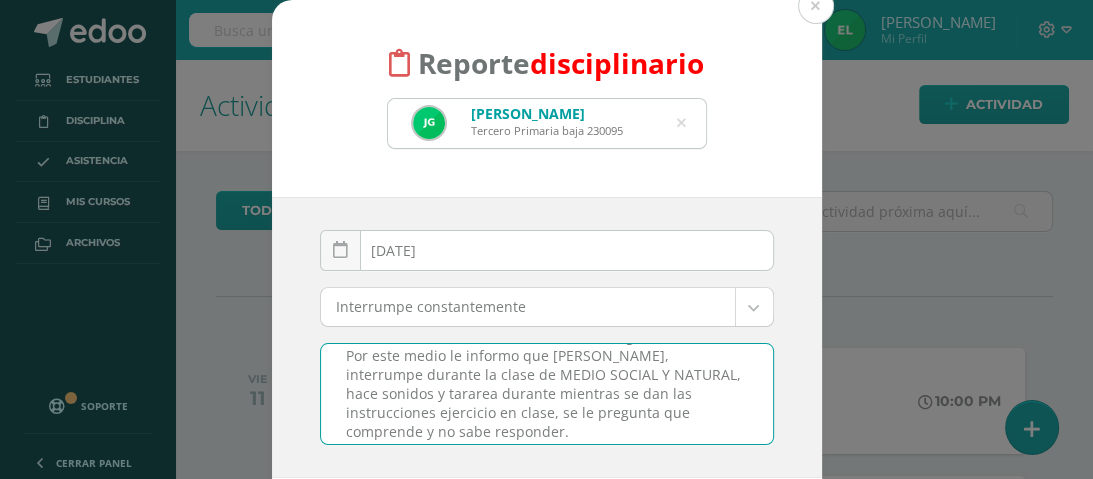 click on "Buen día, Dios le bendiga.
Por este medio le informo que José, interrumpe durante la clase de MEDIO SOCIAL Y NATURAL, hace sonidos y tararea durante mientras se dan las instrucciones ejercicio en clase, se le pregunta que comprende y no sabe responder.
Pido de la manera más atenta, dialogar con José ya que no es la primera vez que pasa dicha situación (trate de no enviar reporte y platicarlo con él, pero no fue posible).
Gracias por el apoyo y acompañamiento, feliz y bendecido día." at bounding box center [547, 394] 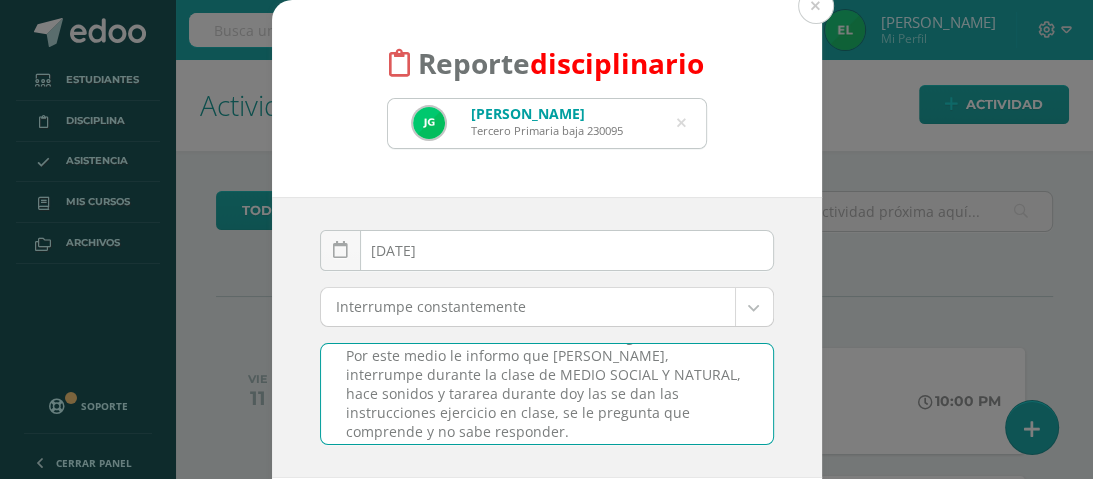 click on "Buen día, Dios le bendiga.
Por este medio le informo que José, interrumpe durante la clase de MEDIO SOCIAL Y NATURAL, hace sonidos y tararea durante doy las se dan las instrucciones ejercicio en clase, se le pregunta que comprende y no sabe responder.
Pido de la manera más atenta, dialogar con José ya que no es la primera vez que pasa dicha situación (trate de no enviar reporte y platicarlo con él, pero no fue posible).
Gracias por el apoyo y acompañamiento, feliz y bendecido día." at bounding box center [547, 394] 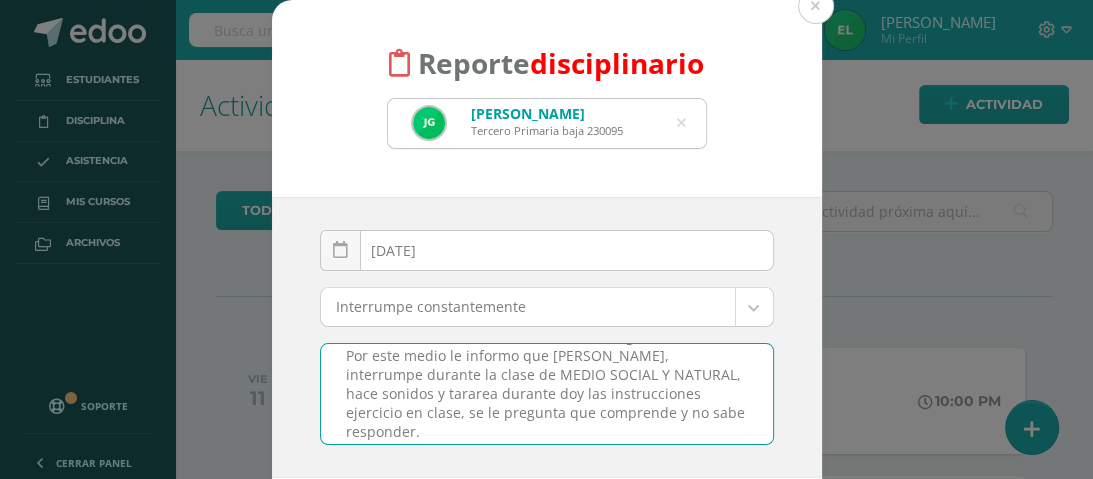 click on "Buen día, Dios le bendiga.
Por este medio le informo que José, interrumpe durante la clase de MEDIO SOCIAL Y NATURAL, hace sonidos y tararea durante doy las instrucciones ejercicio en clase, se le pregunta que comprende y no sabe responder.
Pido de la manera más atenta, dialogar con José ya que no es la primera vez que pasa dicha situación (trate de no enviar reporte y platicarlo con él, pero no fue posible).
Gracias por el apoyo y acompañamiento, feliz y bendecido día." at bounding box center (547, 394) 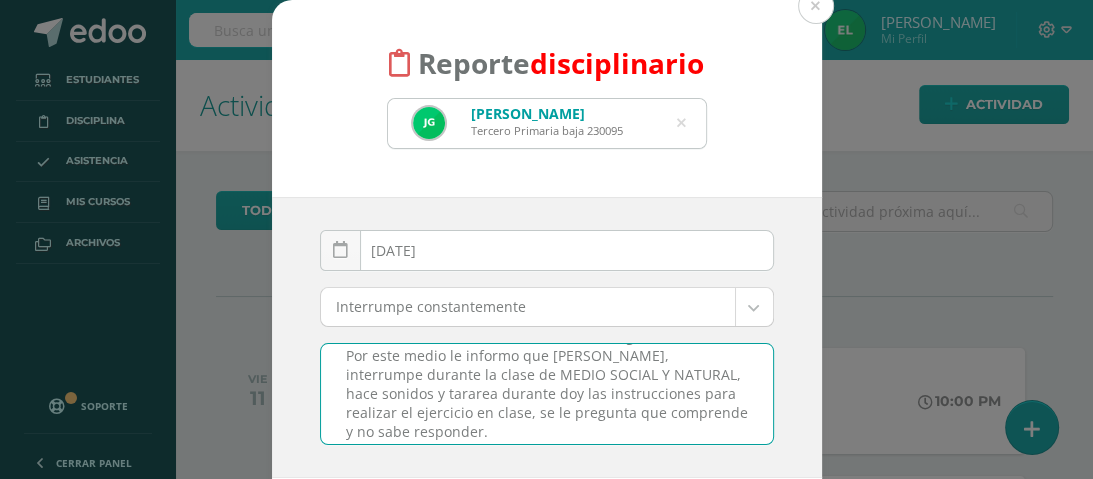 click on "Buen día, Dios le bendiga.
Por este medio le informo que José, interrumpe durante la clase de MEDIO SOCIAL Y NATURAL, hace sonidos y tararea durante doy las instrucciones para realizar el ejercicio en clase, se le pregunta que comprende y no sabe responder.
Pido de la manera más atenta, dialogar con José ya que no es la primera vez que pasa dicha situación (trate de no enviar reporte y platicarlo con él, pero no fue posible).
Gracias por el apoyo y acompañamiento, feliz y bendecido día." at bounding box center (547, 394) 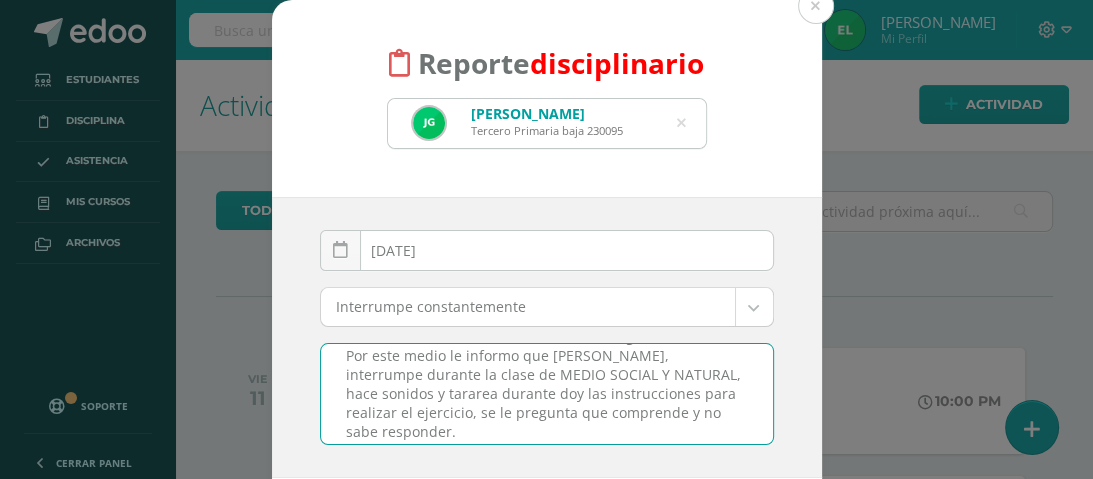 scroll, scrollTop: 140, scrollLeft: 0, axis: vertical 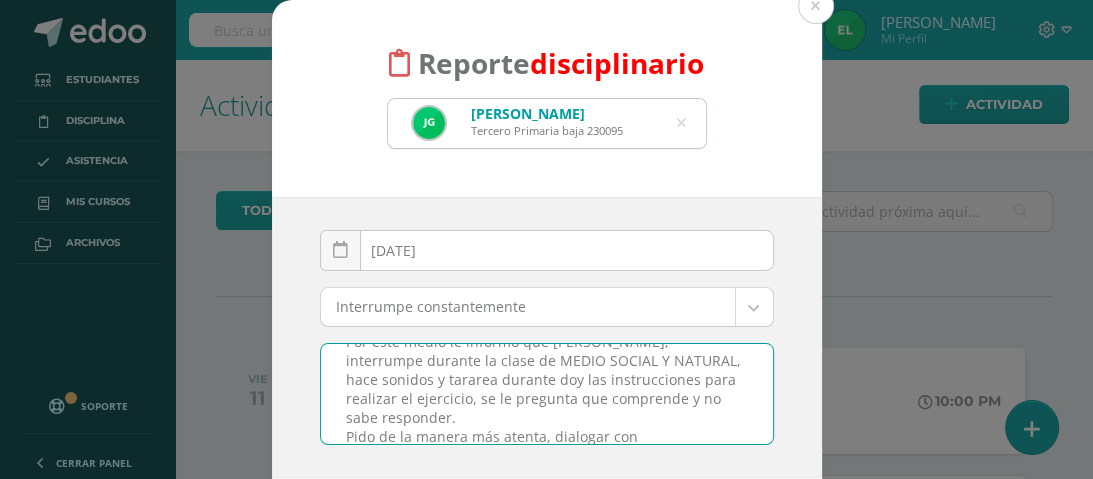 click on "Buen día, Dios le bendiga.
Por este medio le informo que José, interrumpe durante la clase de MEDIO SOCIAL Y NATURAL, hace sonidos y tararea durante doy las instrucciones para realizar el ejercicio, se le pregunta que comprende y no sabe responder.
Pido de la manera más atenta, dialogar con José ya que no es la primera vez que pasa dicha situación (trate de no enviar reporte y platicarlo con él, pero no fue posible).
Gracias por el apoyo y acompañamiento, feliz y bendecido día." at bounding box center (547, 394) 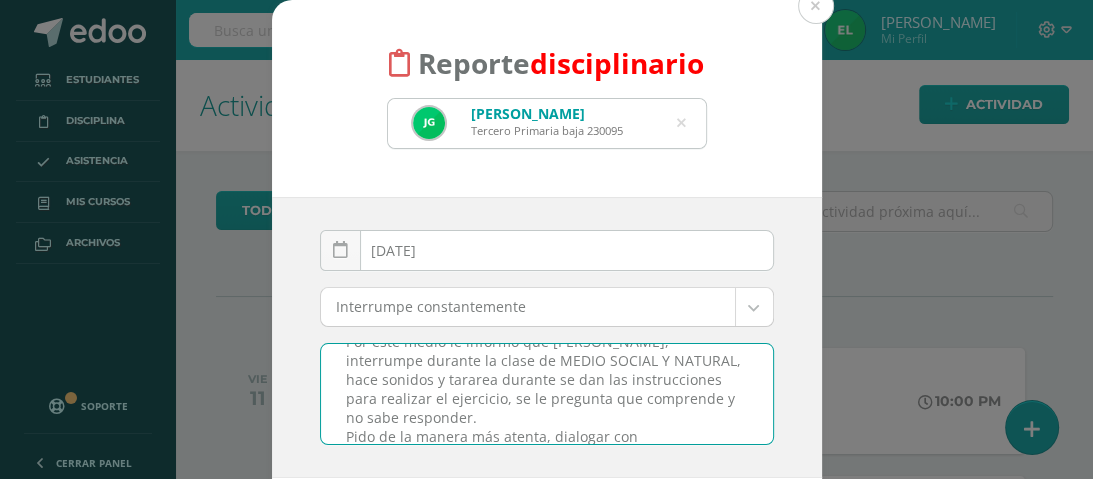 scroll, scrollTop: 0, scrollLeft: 0, axis: both 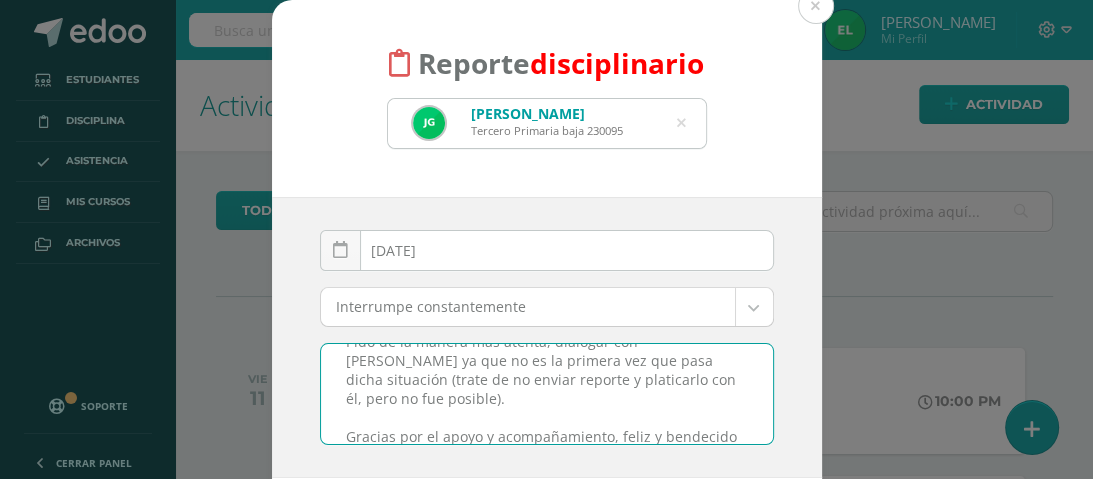 drag, startPoint x: 340, startPoint y: 360, endPoint x: 672, endPoint y: 413, distance: 336.2038 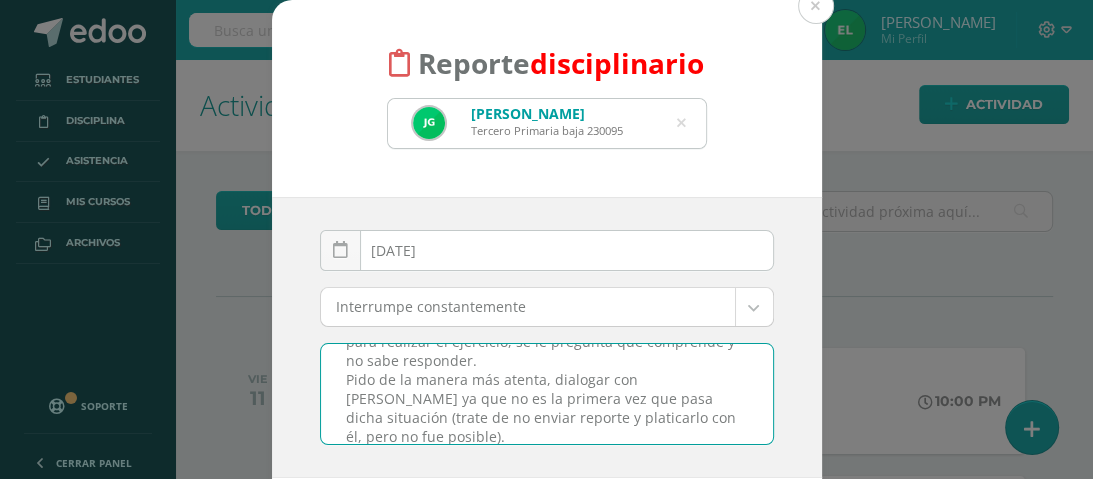 scroll, scrollTop: 0, scrollLeft: 0, axis: both 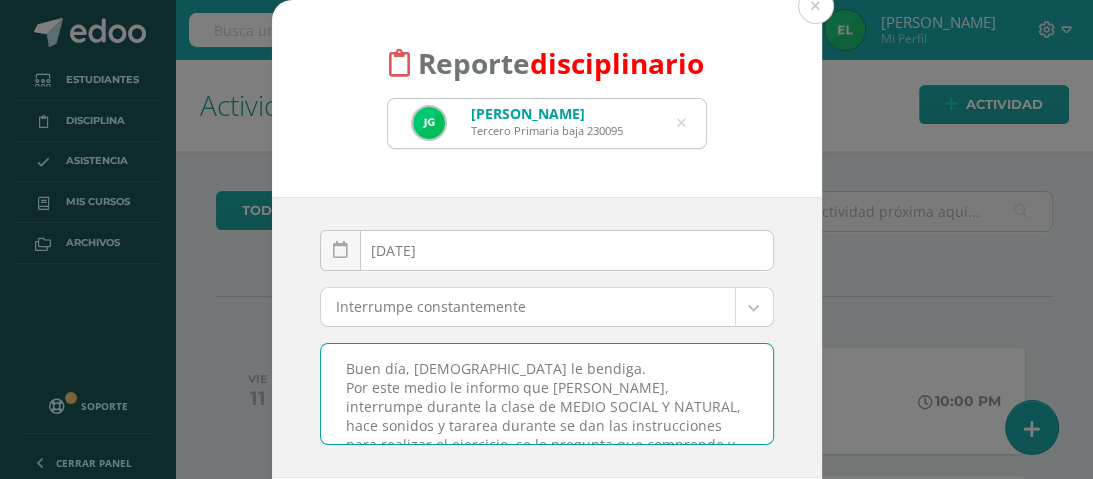 drag, startPoint x: 503, startPoint y: 426, endPoint x: 349, endPoint y: 335, distance: 178.87706 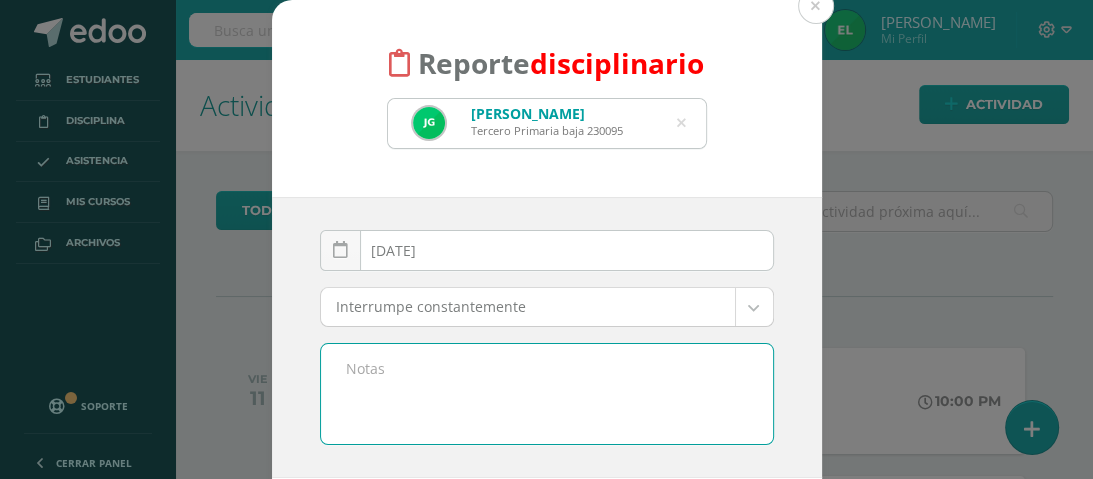 paste on "Buen día, Dios le bendiga.
Por este medio le informo que José interrumpe durante la clase de Medio Social y Natural. Realiza sonidos y tararea mientras se dan las instrucciones para realizar los ejercicios. Al preguntarle sobre lo que comprendió, no sabe responder.
Le solicito de la manera más atenta que pueda dialogar con José sobre esta situación, ya que no es la primera vez que ocurre. En varias ocasiones intenté abordarlo directamente para evitar enviar un reporte, pero no ha sido posible lograr una mejora.
Gracias por su apoyo y acompañamiento.
Le deseo un feliz y bendecido día." 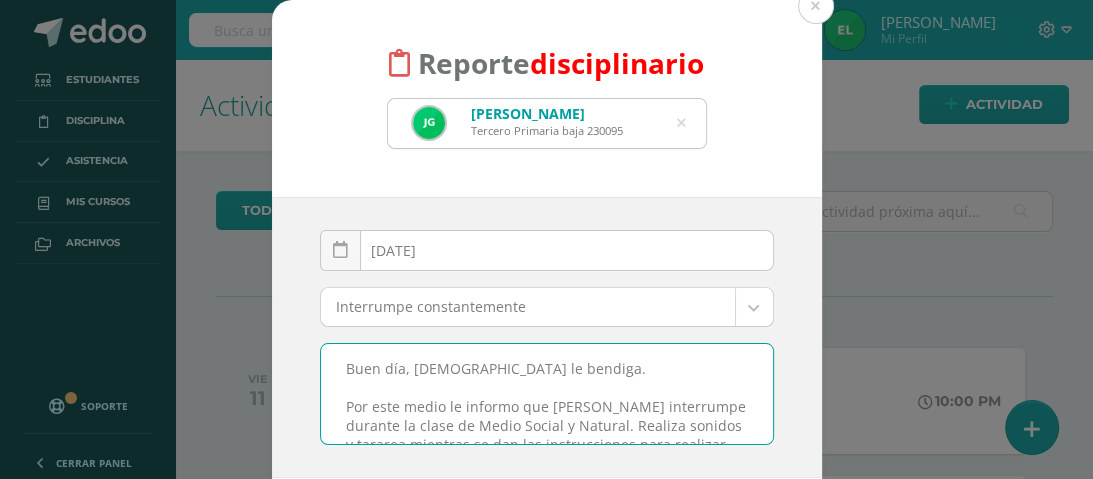 scroll, scrollTop: 222, scrollLeft: 0, axis: vertical 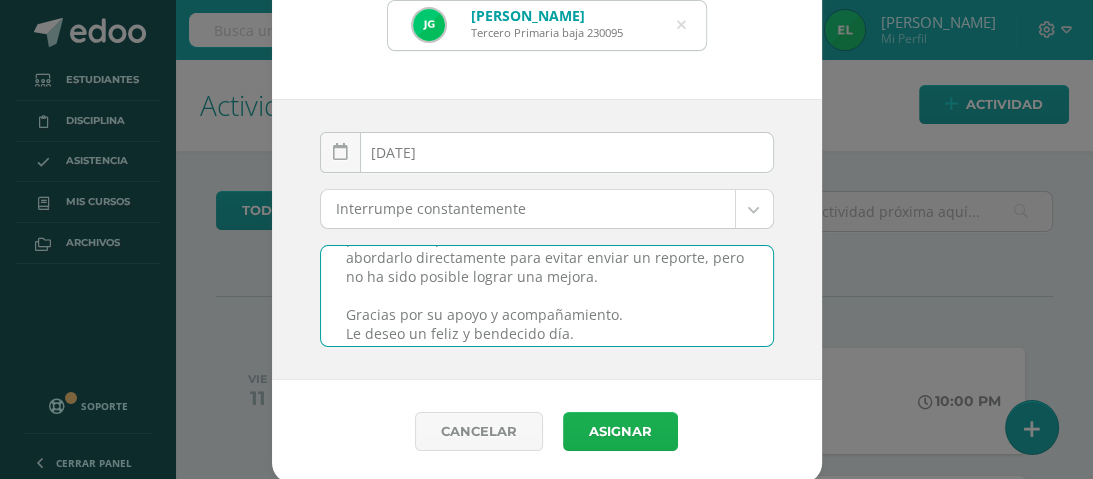 type on "Buen día, Dios le bendiga.
Por este medio le informo que José interrumpe durante la clase de Medio Social y Natural. Realiza sonidos y tararea mientras se dan las instrucciones para realizar los ejercicios. Al preguntarle sobre lo que comprendió, no sabe responder.
Le solicito de la manera más atenta que pueda dialogar con José sobre esta situación, ya que no es la primera vez que ocurre. En varias ocasiones intenté abordarlo directamente para evitar enviar un reporte, pero no ha sido posible lograr una mejora.
Gracias por su apoyo y acompañamiento.
Le deseo un feliz y bendecido día." 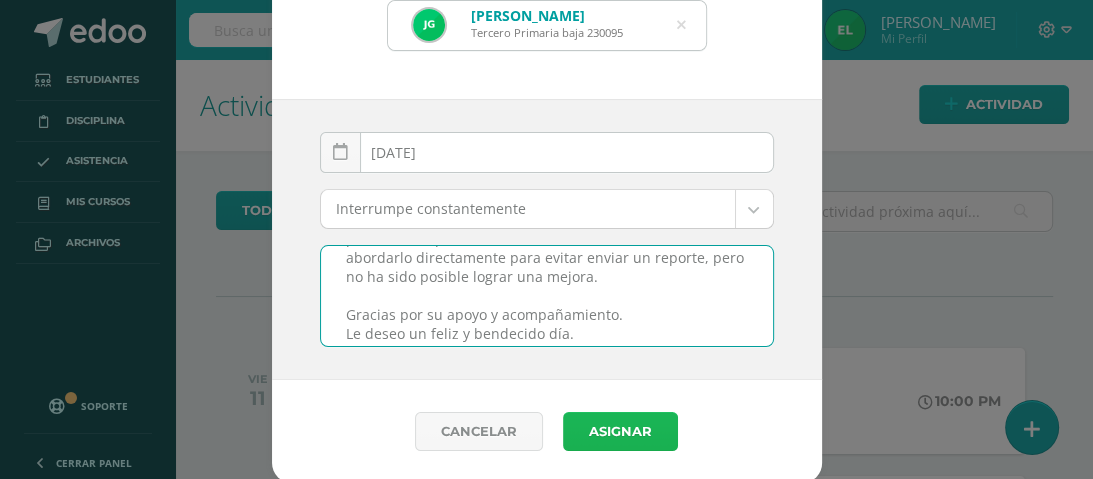 click on "Asignar" at bounding box center (620, 431) 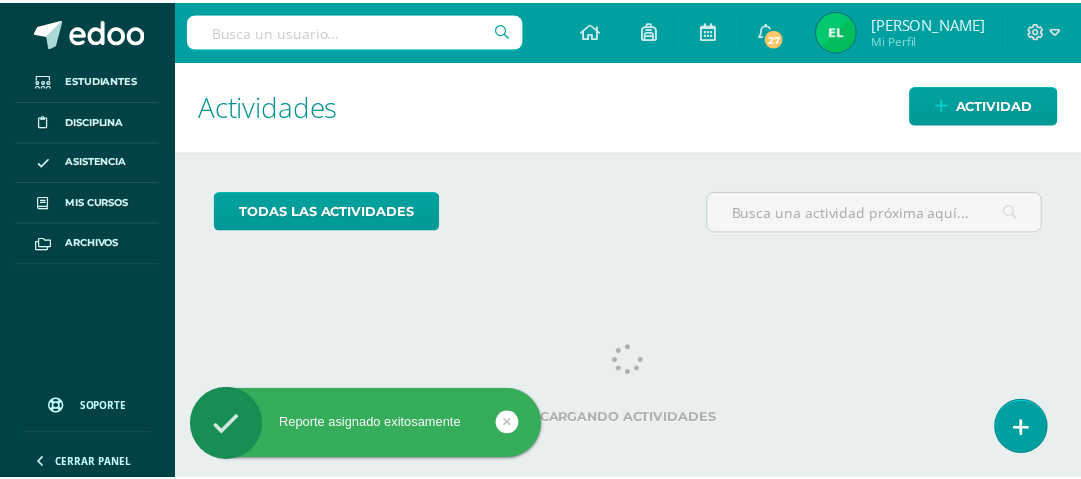 scroll, scrollTop: 0, scrollLeft: 0, axis: both 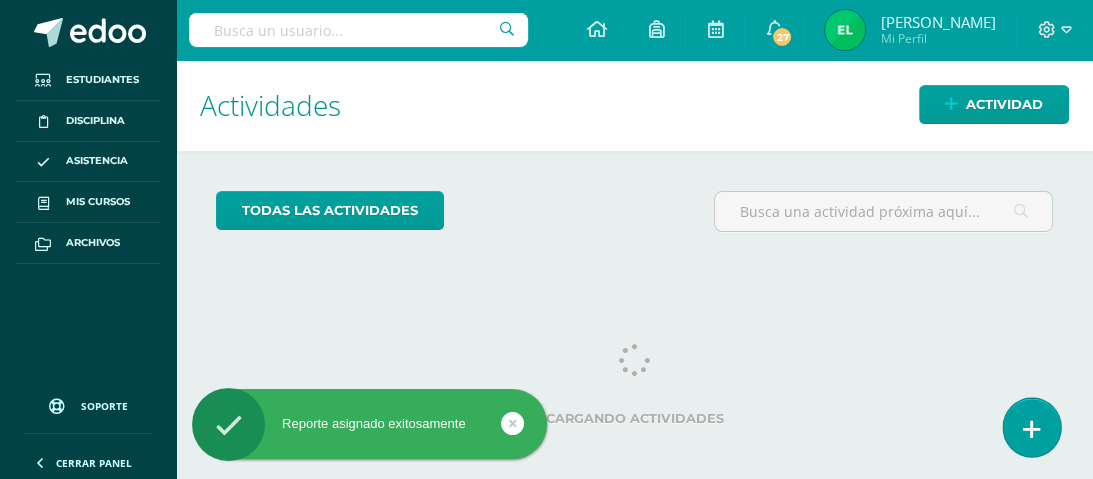 click at bounding box center [1032, 429] 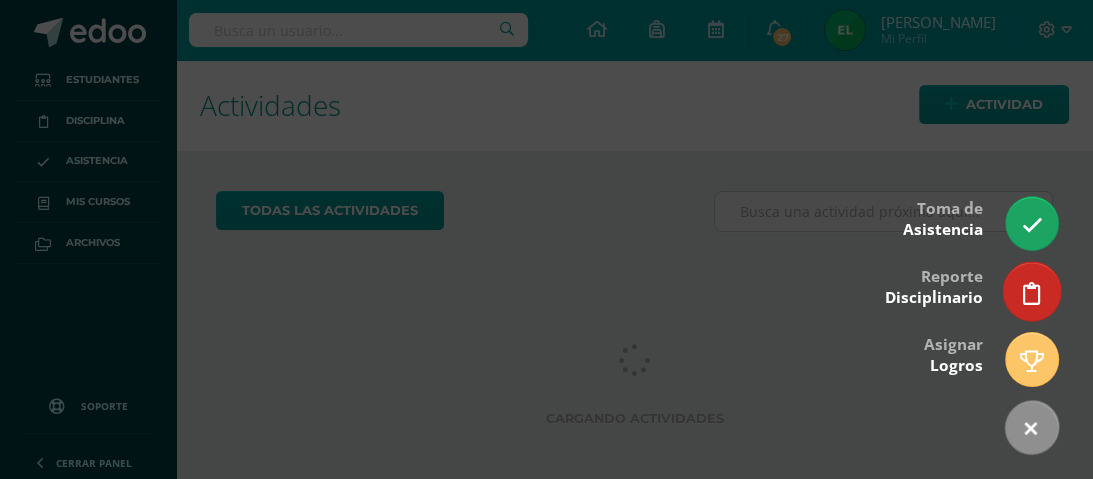 click at bounding box center [1031, 291] 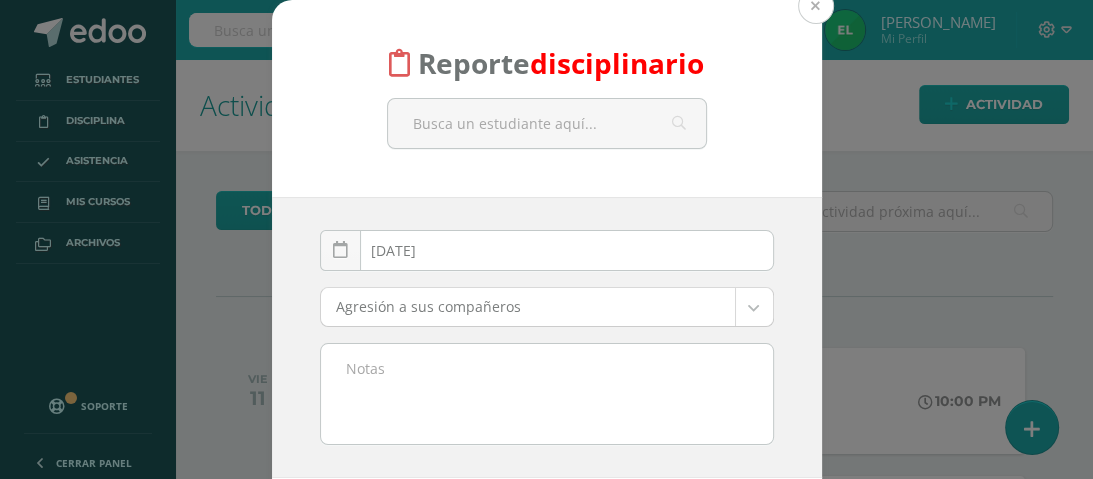 click at bounding box center [816, 6] 